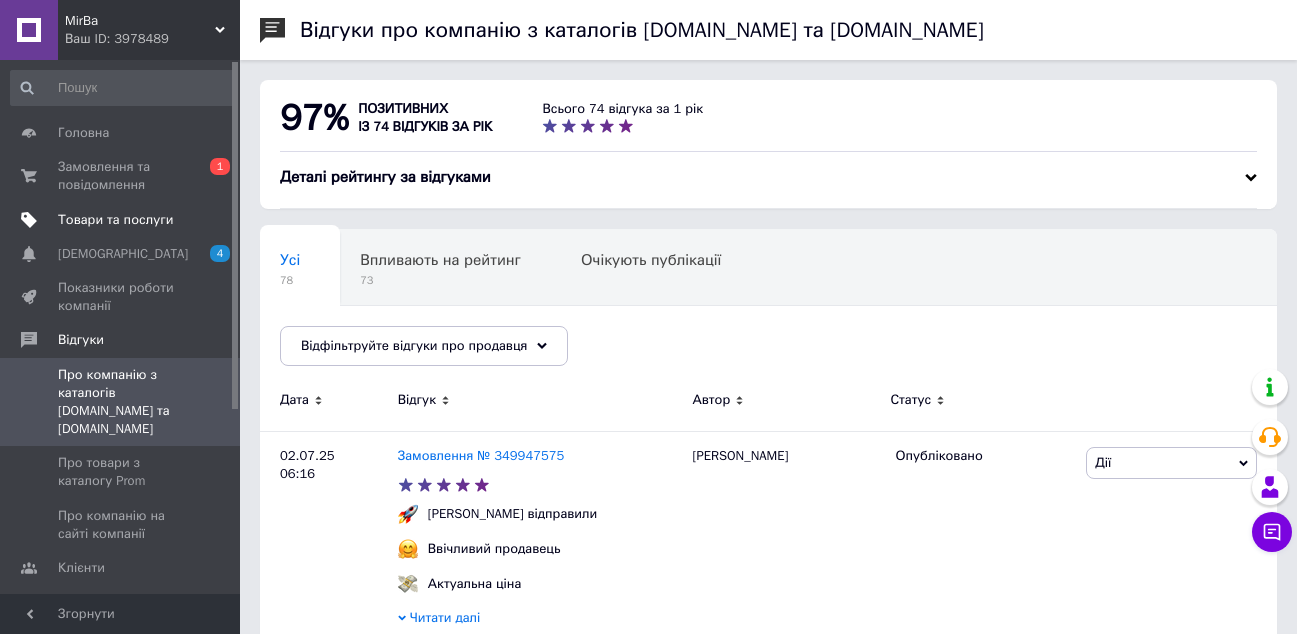 scroll, scrollTop: 0, scrollLeft: 0, axis: both 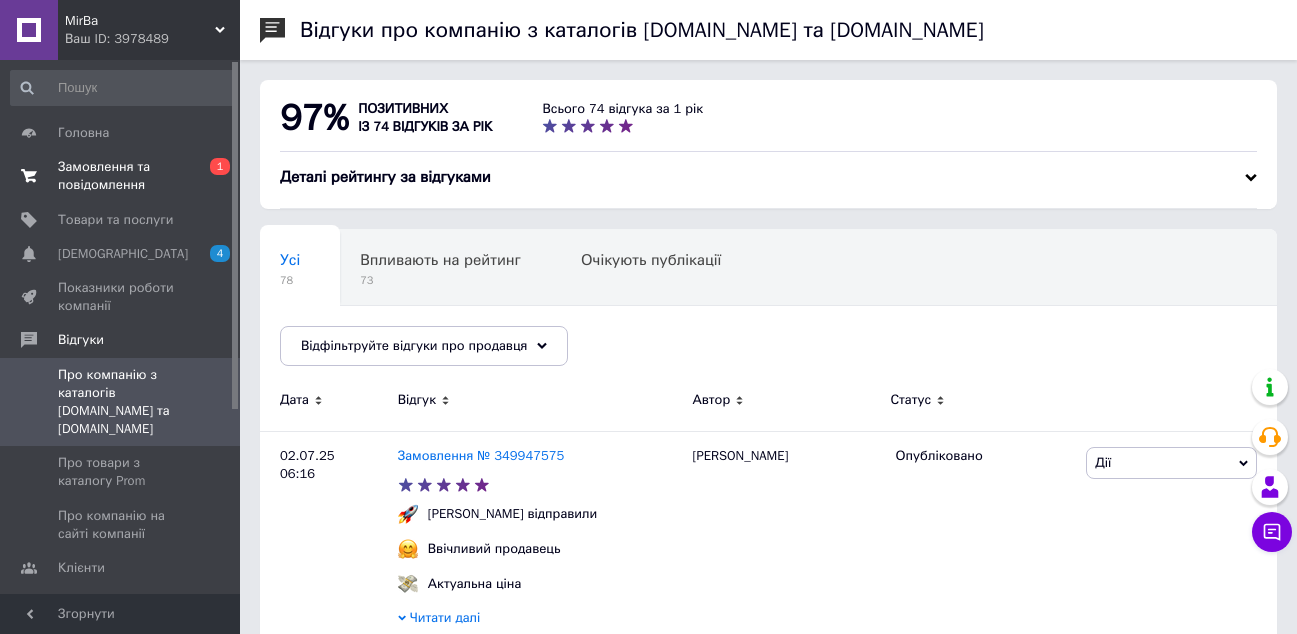 click on "Замовлення та повідомлення" at bounding box center (121, 176) 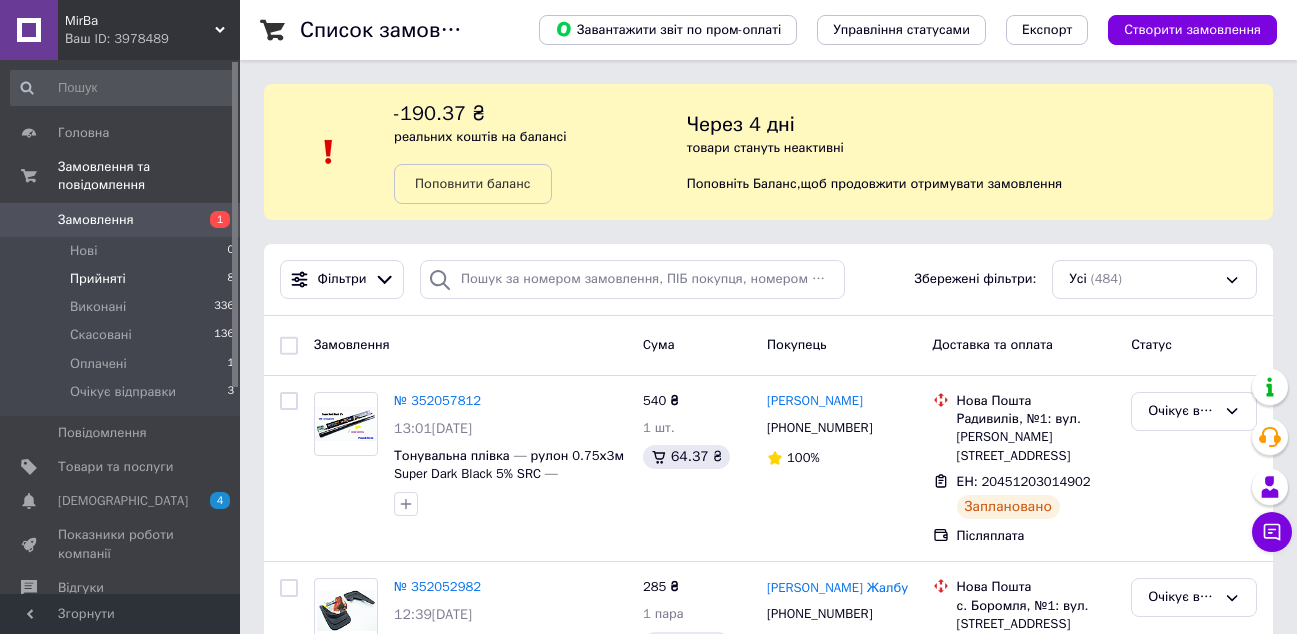 click on "Прийняті" at bounding box center (98, 279) 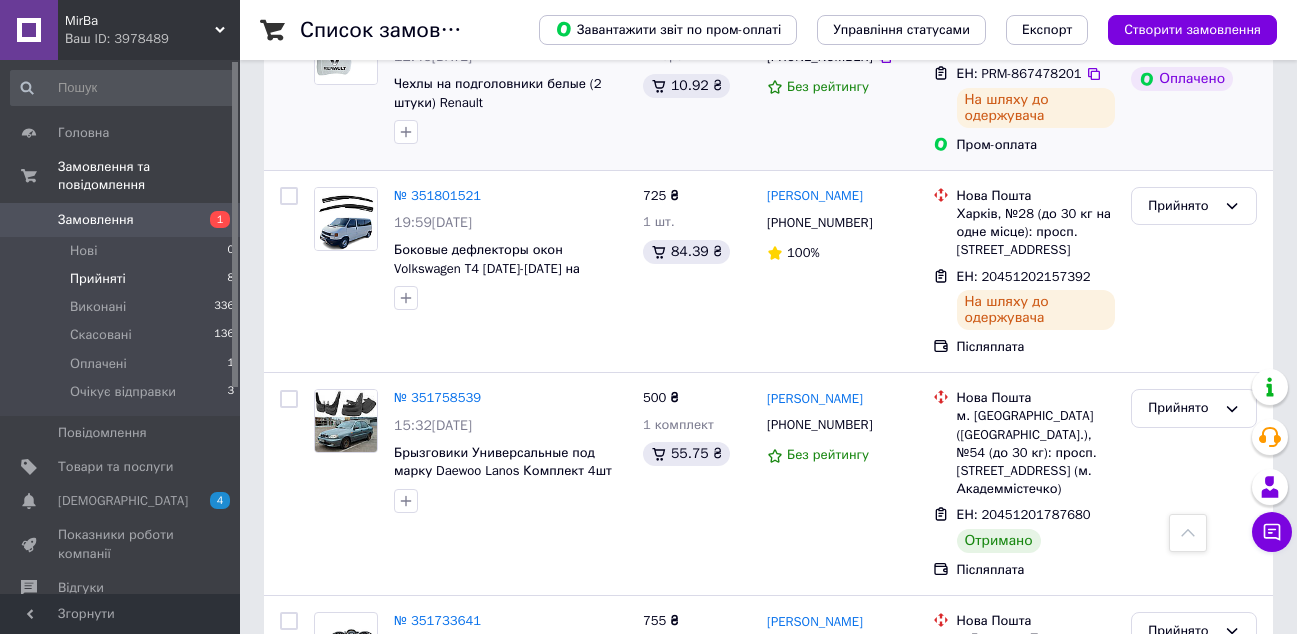 scroll, scrollTop: 800, scrollLeft: 0, axis: vertical 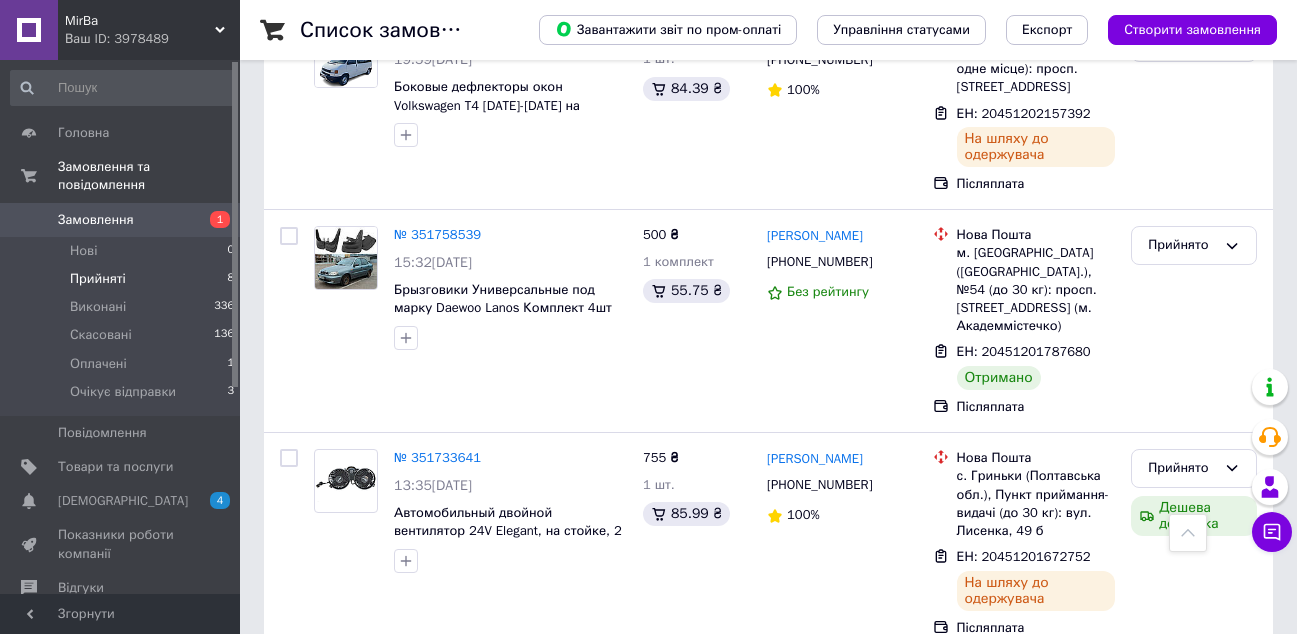 click on "Замовлення" at bounding box center [121, 220] 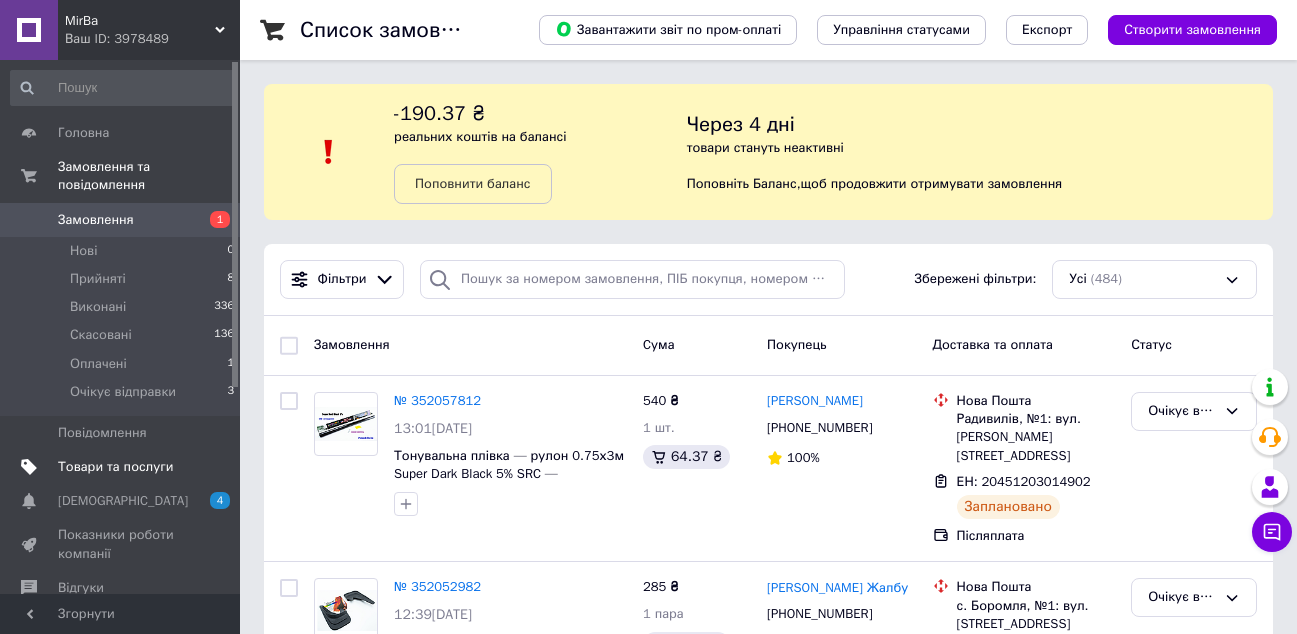 click on "Товари та послуги" at bounding box center [123, 467] 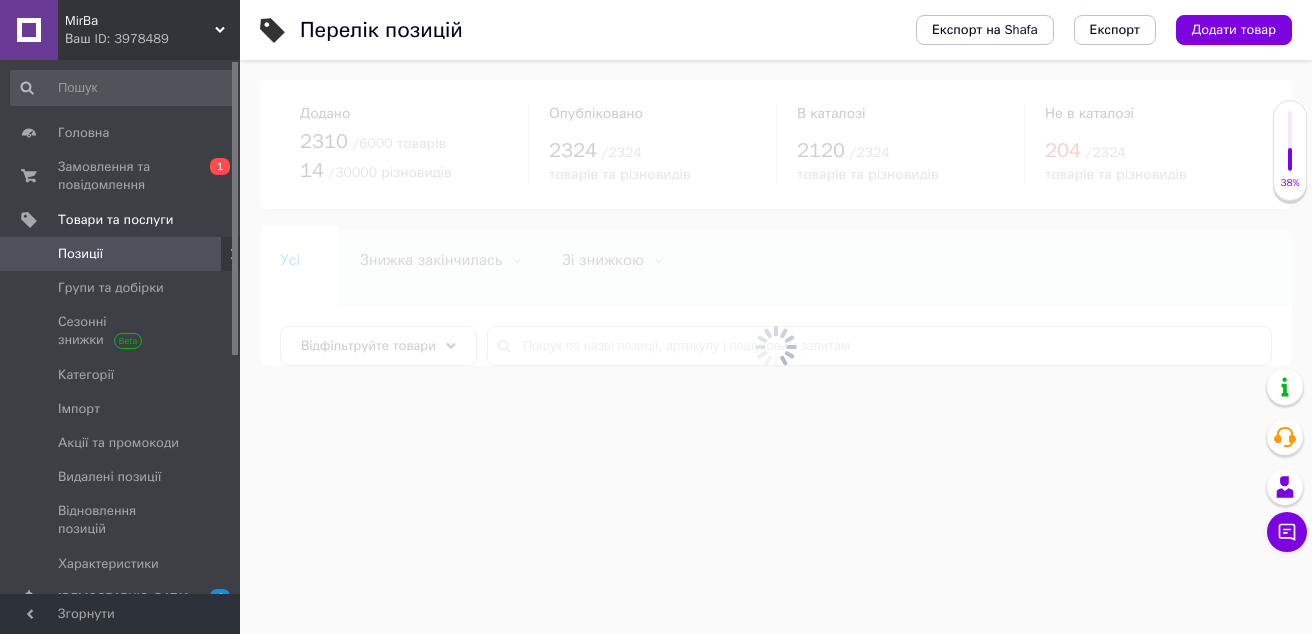 click at bounding box center [776, 347] 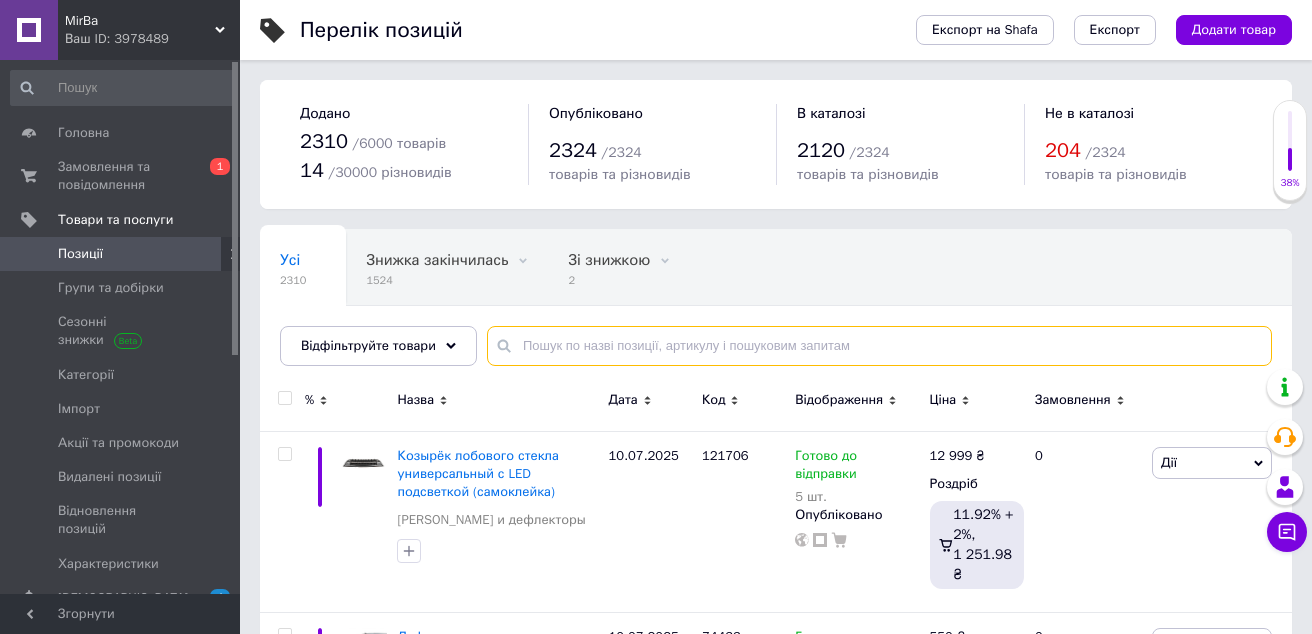 click at bounding box center (879, 346) 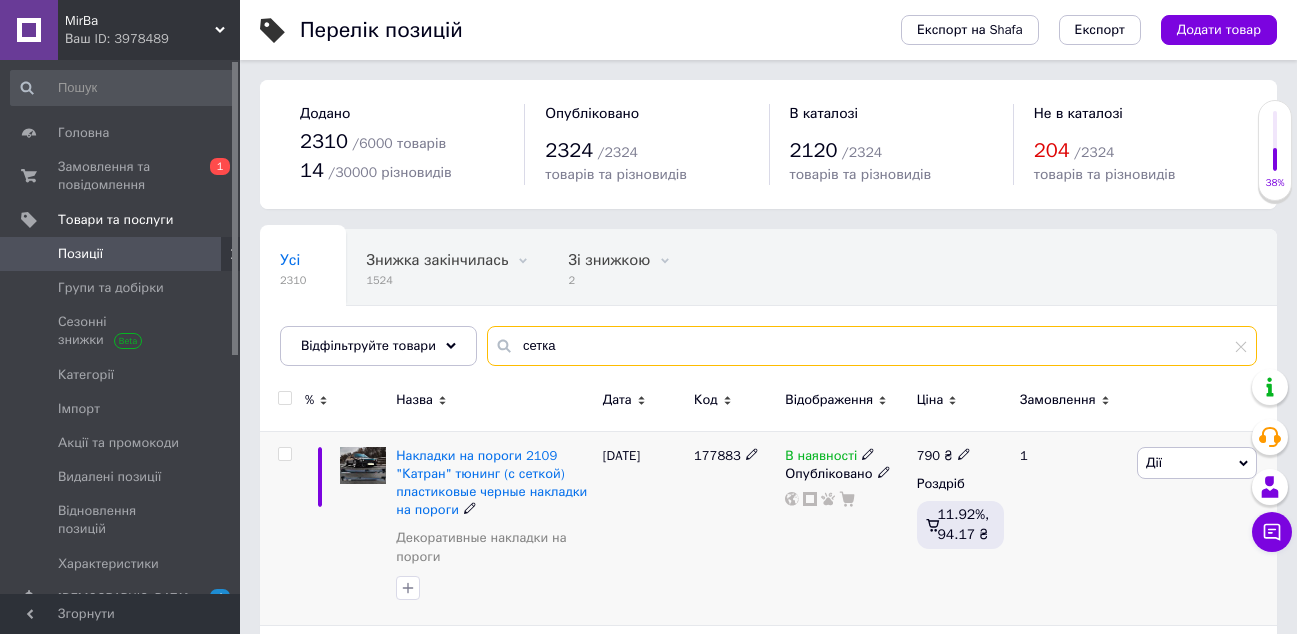 scroll, scrollTop: 187, scrollLeft: 0, axis: vertical 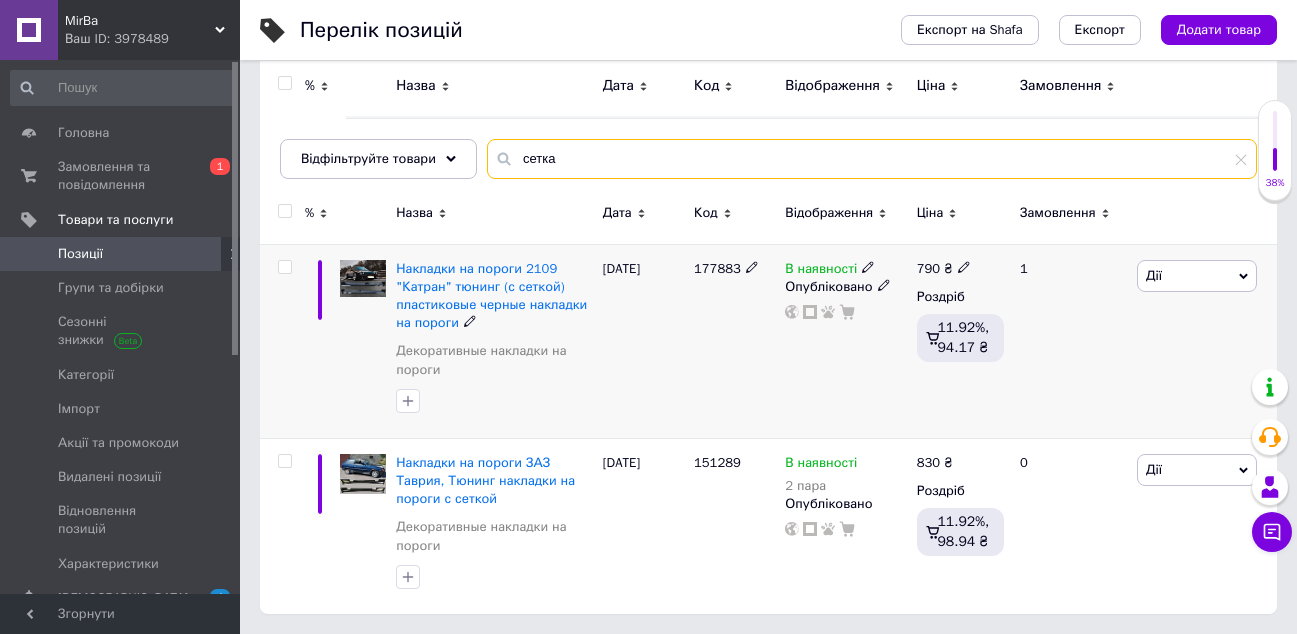 type on "сетка" 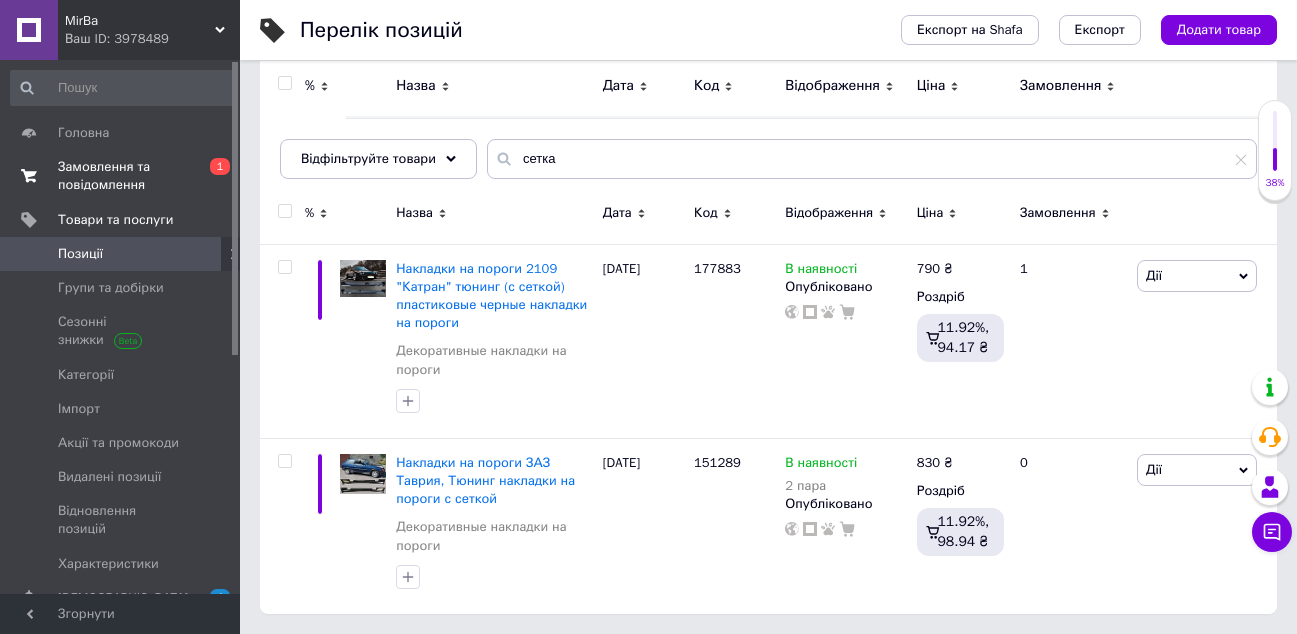 click on "Замовлення та повідомлення" at bounding box center (121, 176) 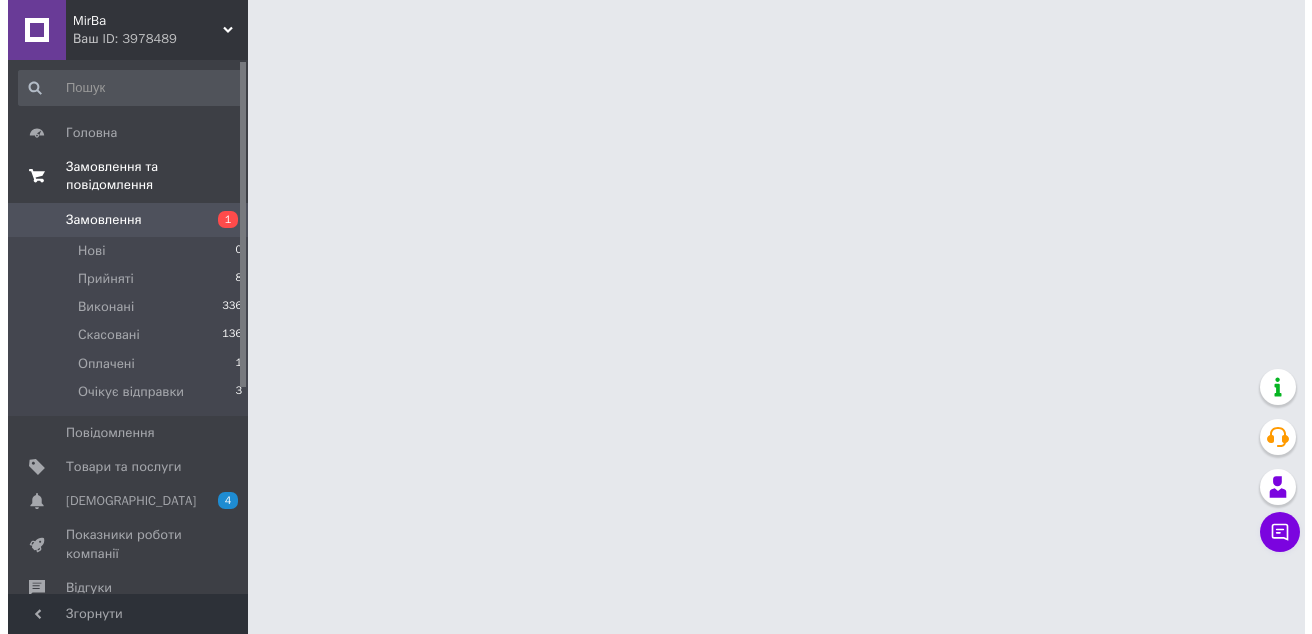 scroll, scrollTop: 0, scrollLeft: 0, axis: both 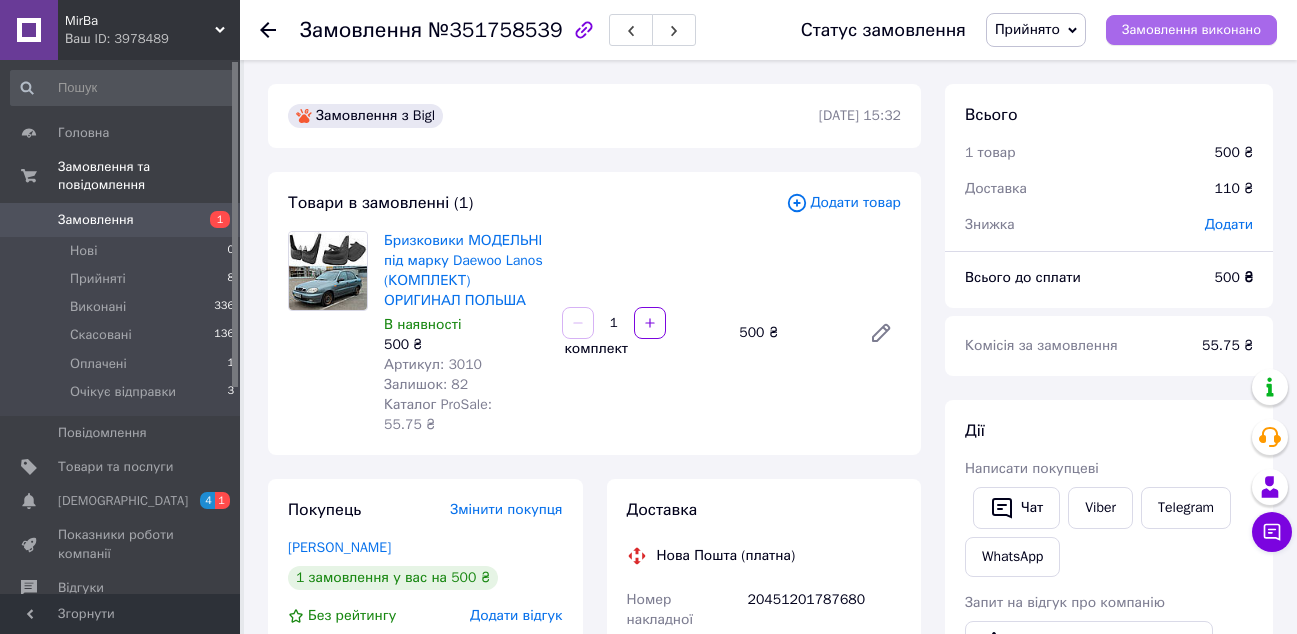 click on "Замовлення виконано" at bounding box center (1191, 30) 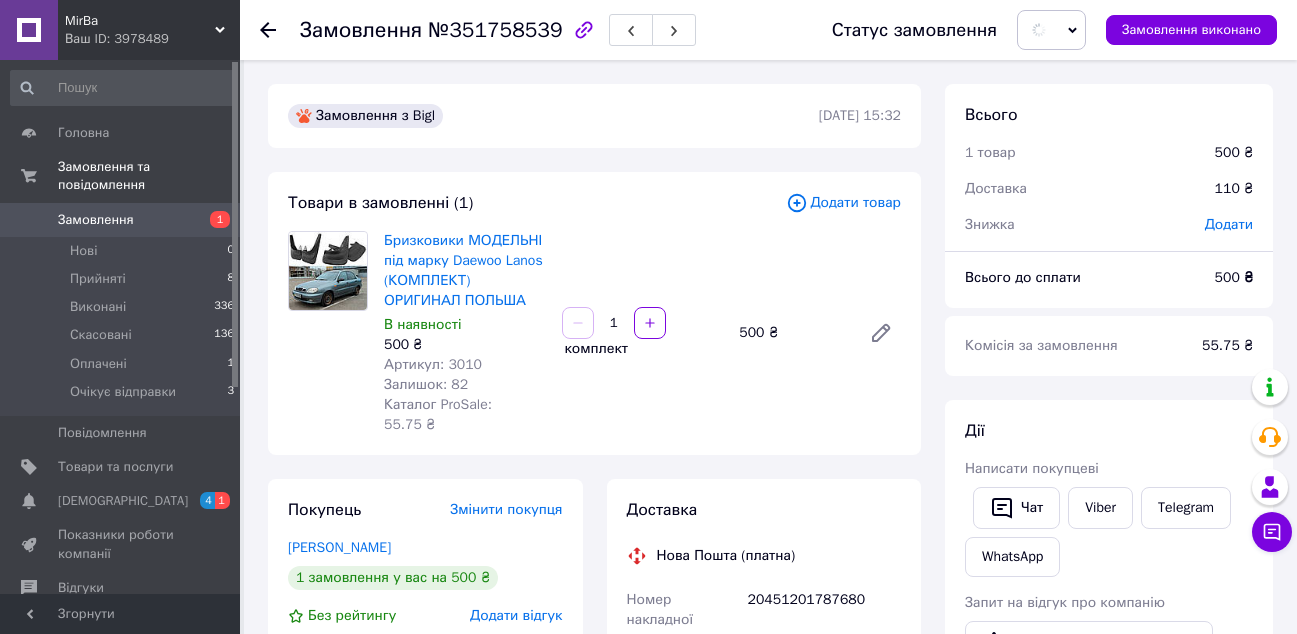 scroll, scrollTop: 200, scrollLeft: 0, axis: vertical 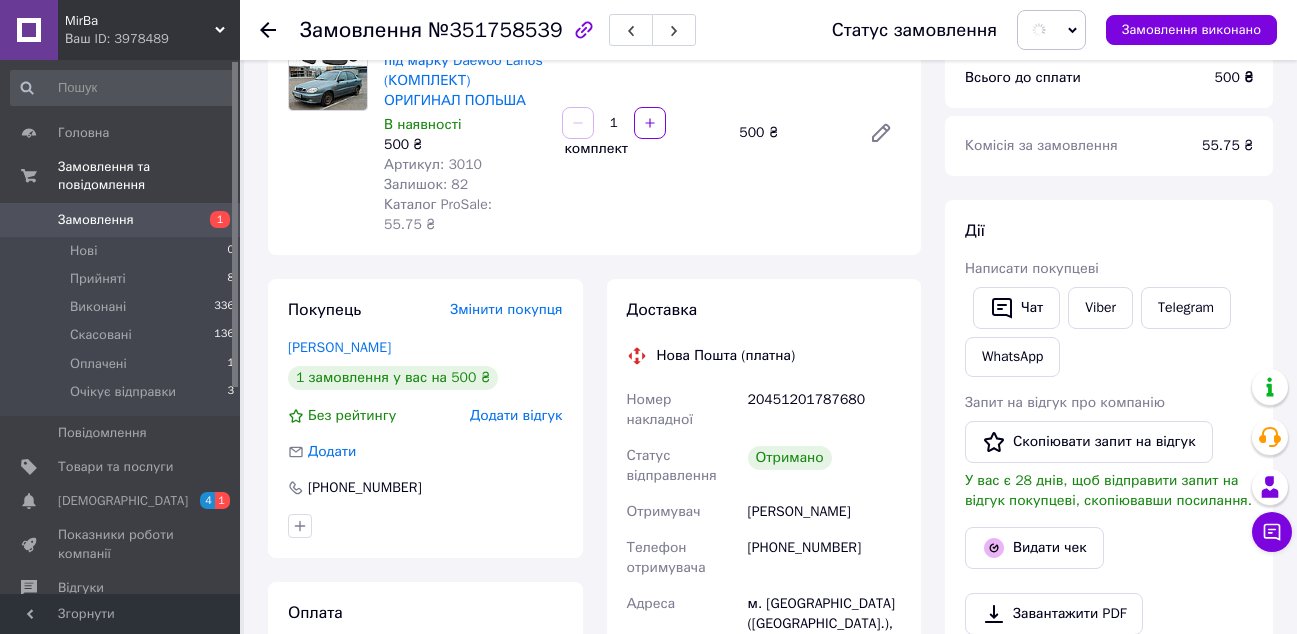 click on "Додати відгук" at bounding box center (516, 415) 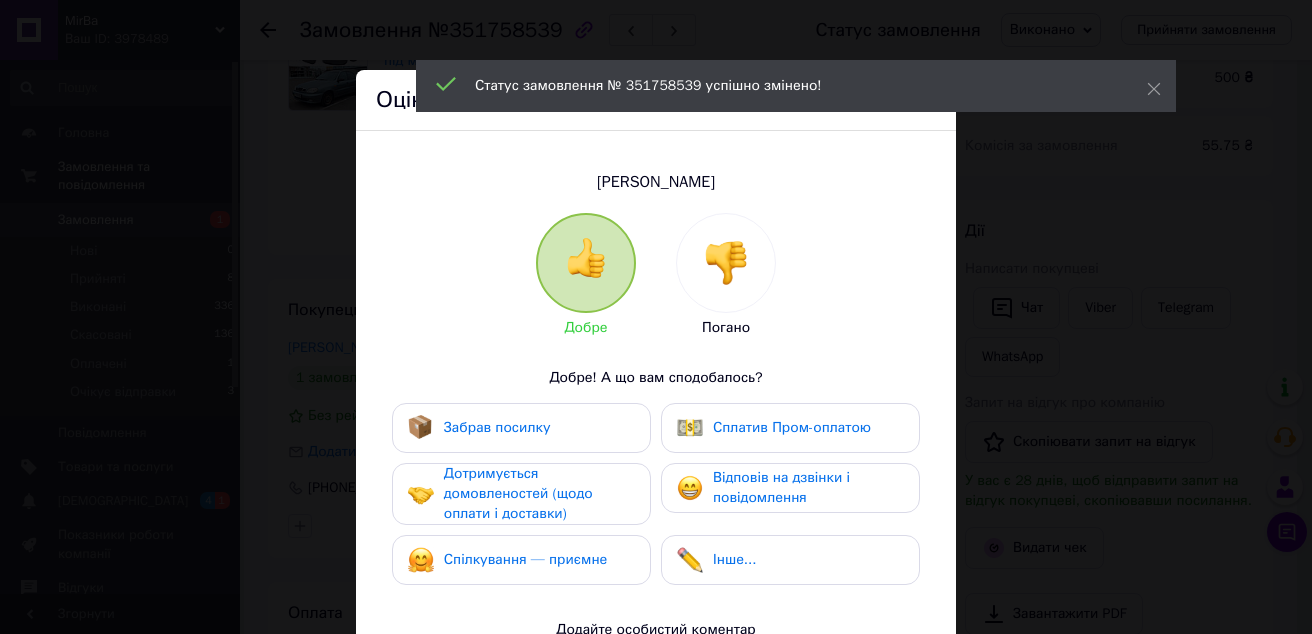 click on "Забрав посилку" at bounding box center [497, 427] 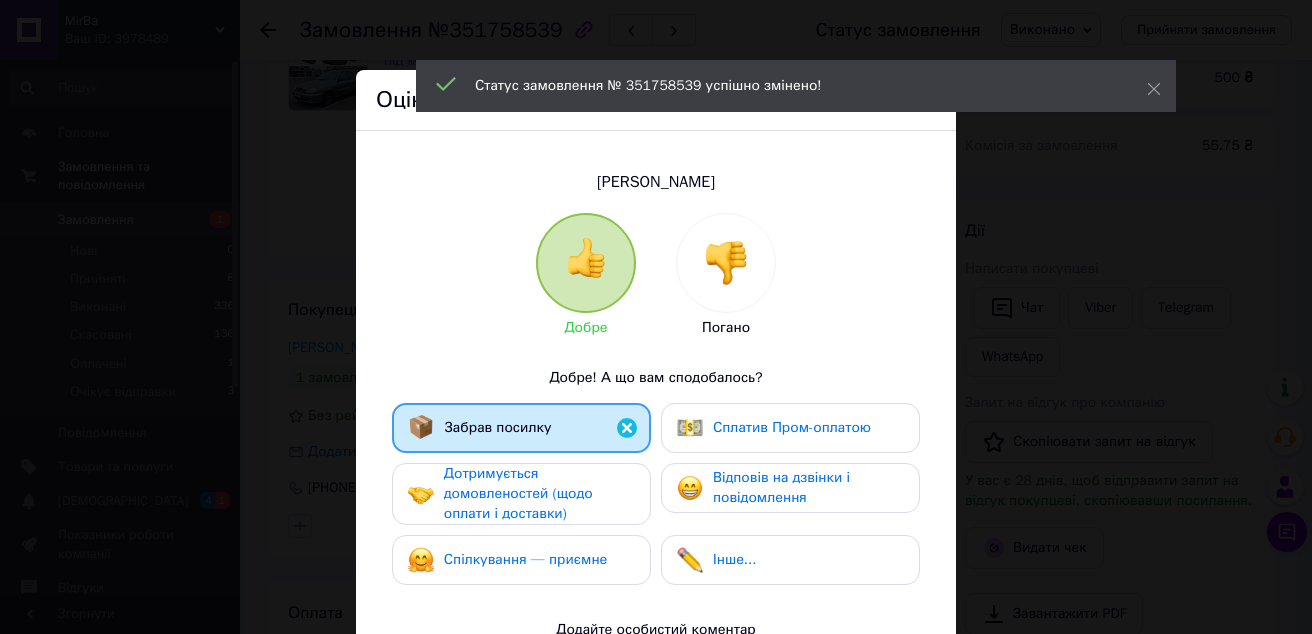 drag, startPoint x: 526, startPoint y: 494, endPoint x: 537, endPoint y: 538, distance: 45.35416 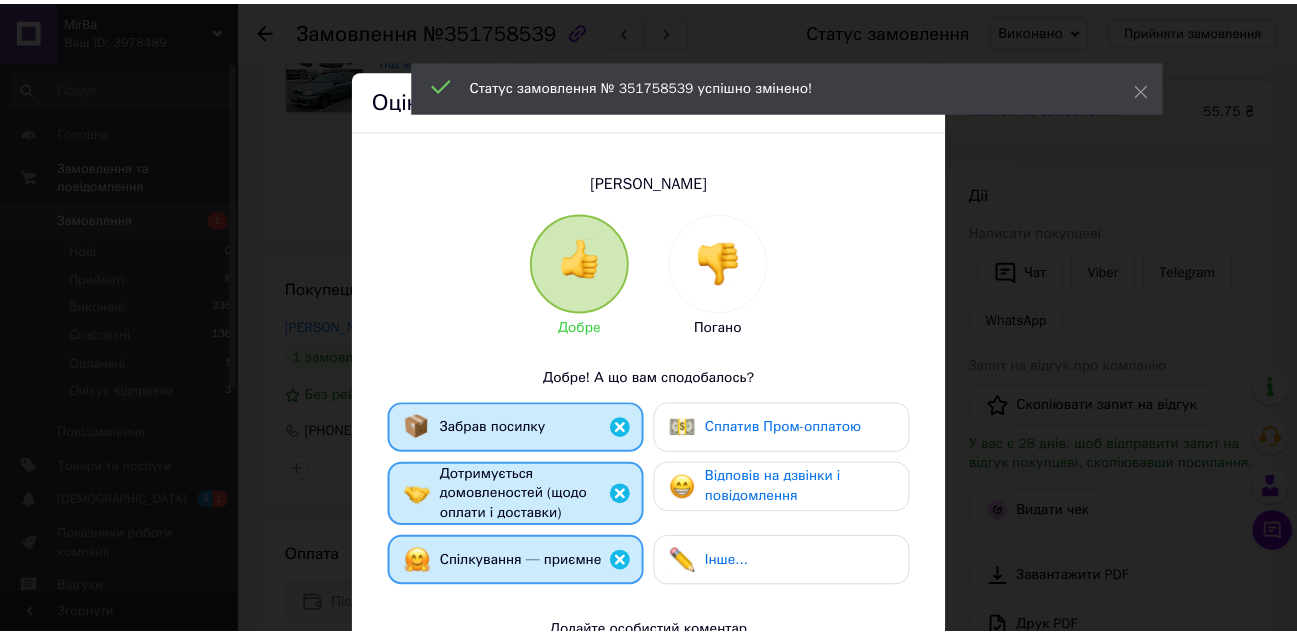 scroll, scrollTop: 4, scrollLeft: 0, axis: vertical 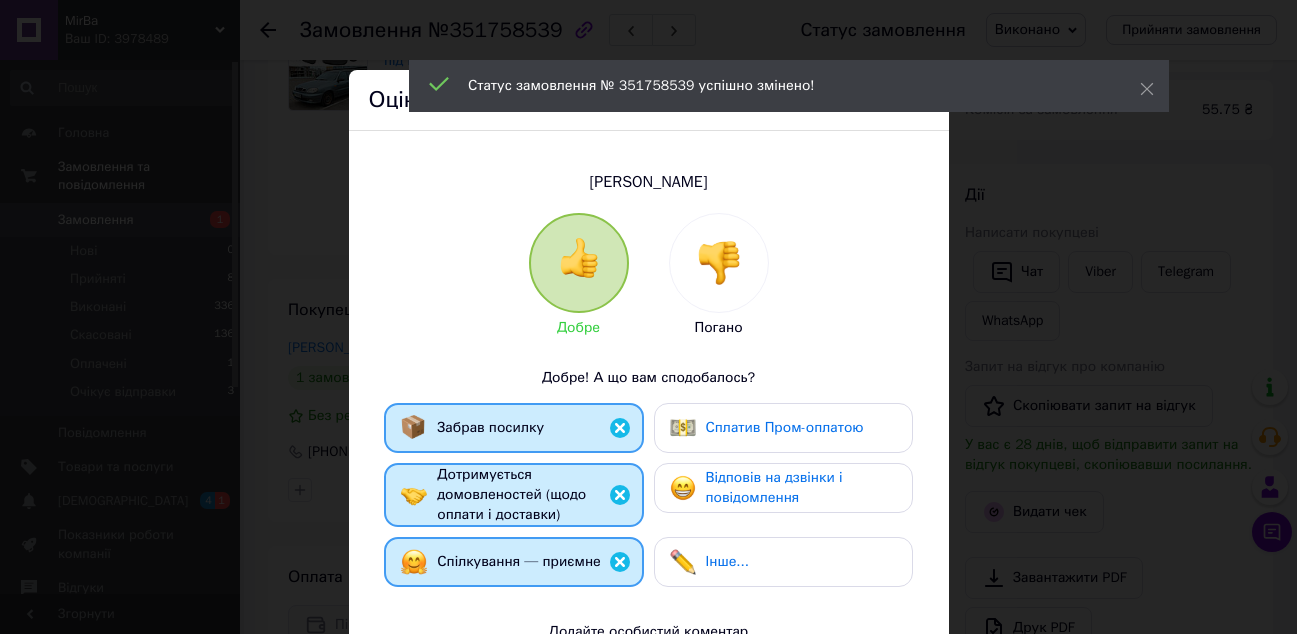 click on "Забрав посилку Сплатив Пром-оплатою Дотримується домовленостей (щодо оплати і доставки) Відповів на дзвінки і повідомлення Спілкування — приємне Інше..." at bounding box center (649, 500) 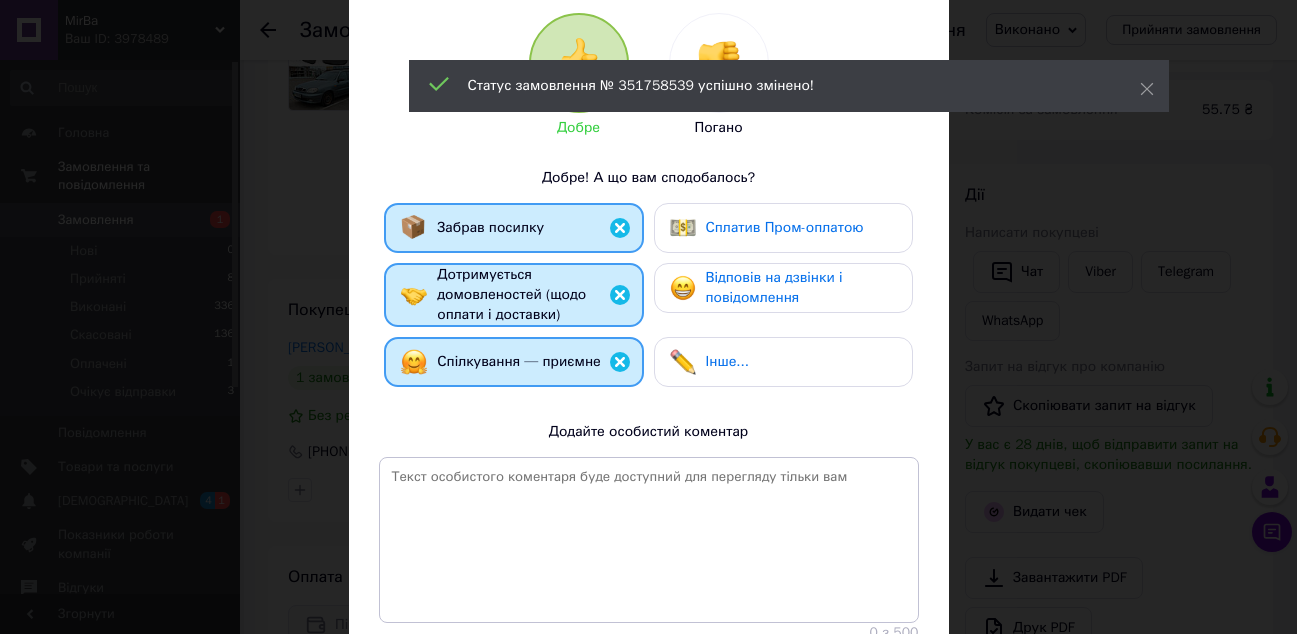 drag, startPoint x: 819, startPoint y: 283, endPoint x: 833, endPoint y: 287, distance: 14.56022 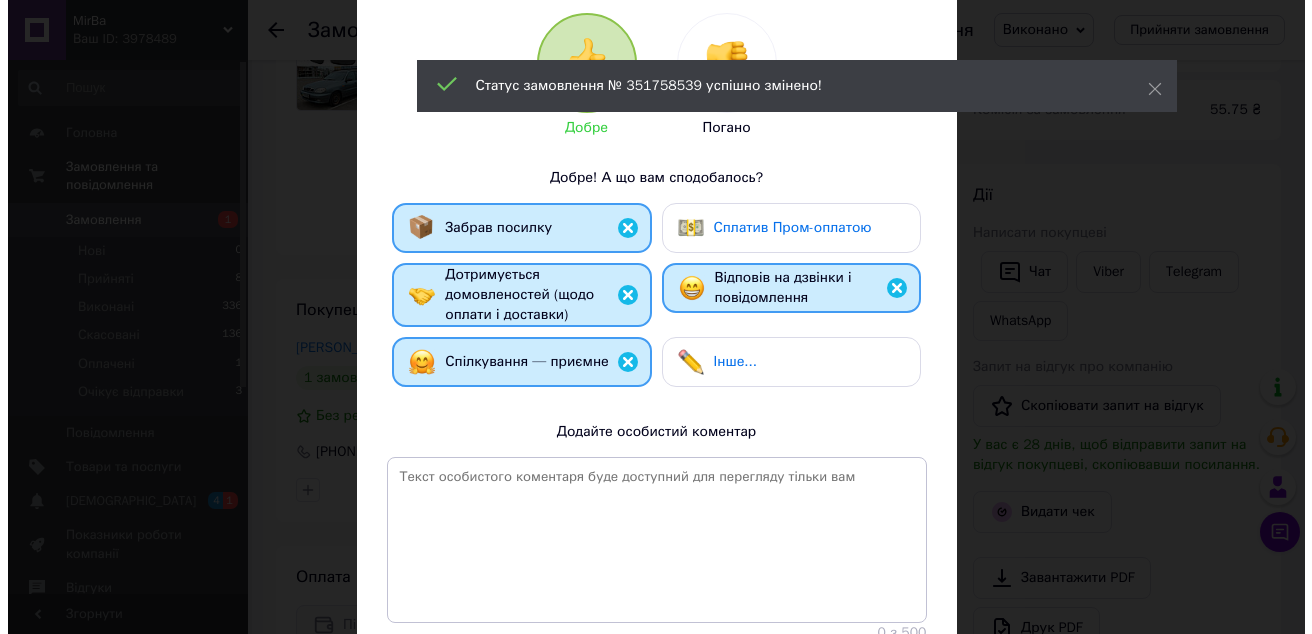 scroll, scrollTop: 351, scrollLeft: 0, axis: vertical 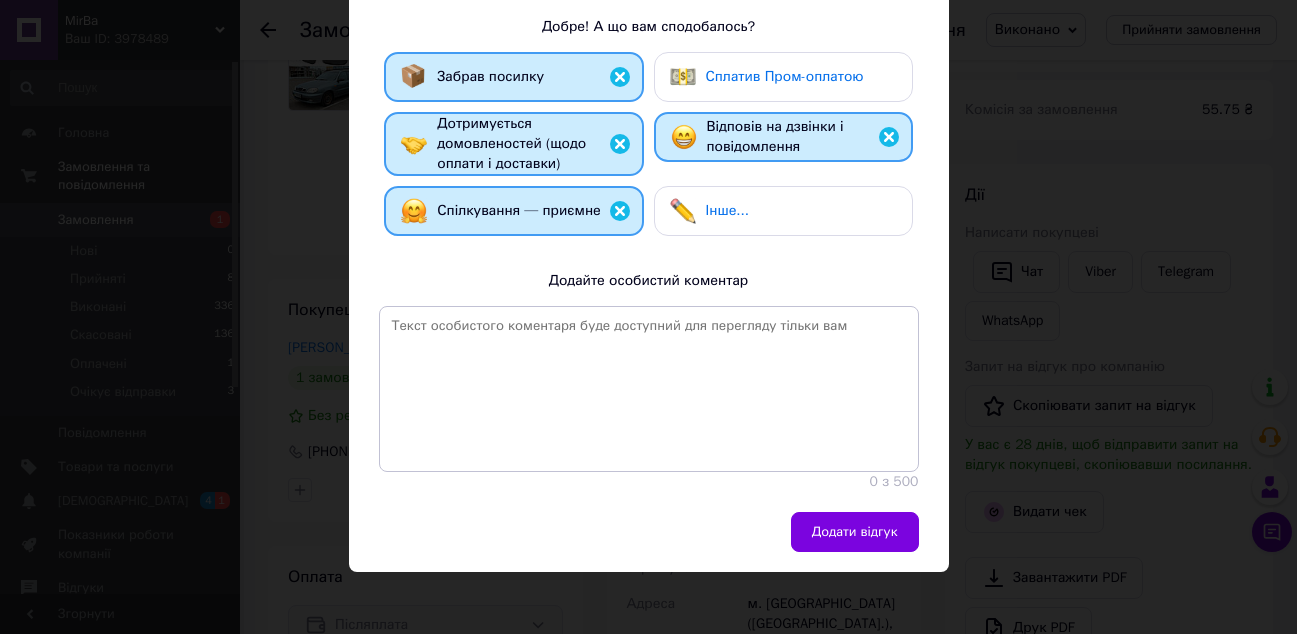 click on "Додати відгук" at bounding box center (855, 532) 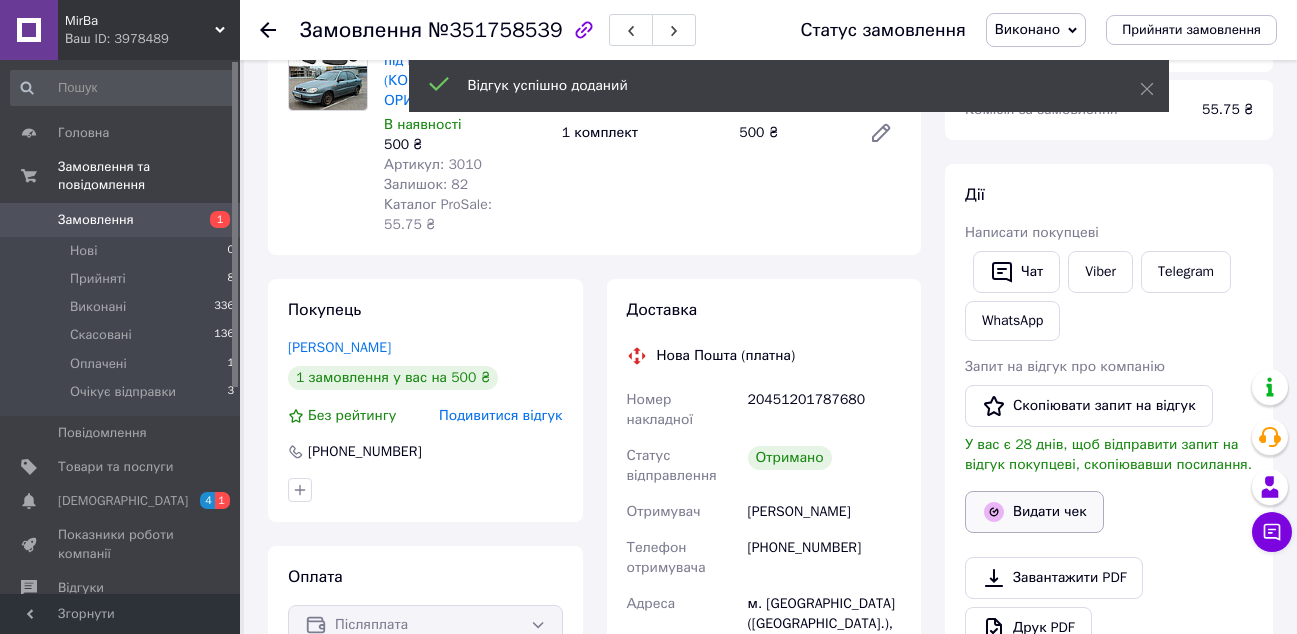 click on "Видати чек" at bounding box center (1034, 512) 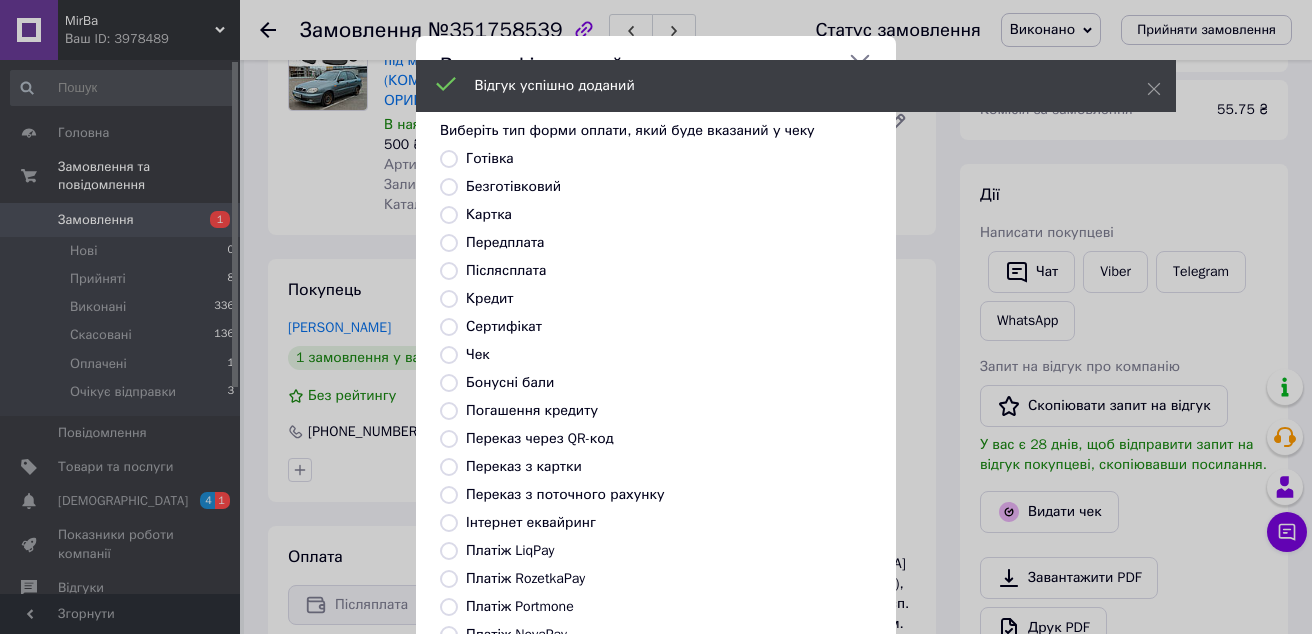 click on "Безготівковий" at bounding box center [513, 186] 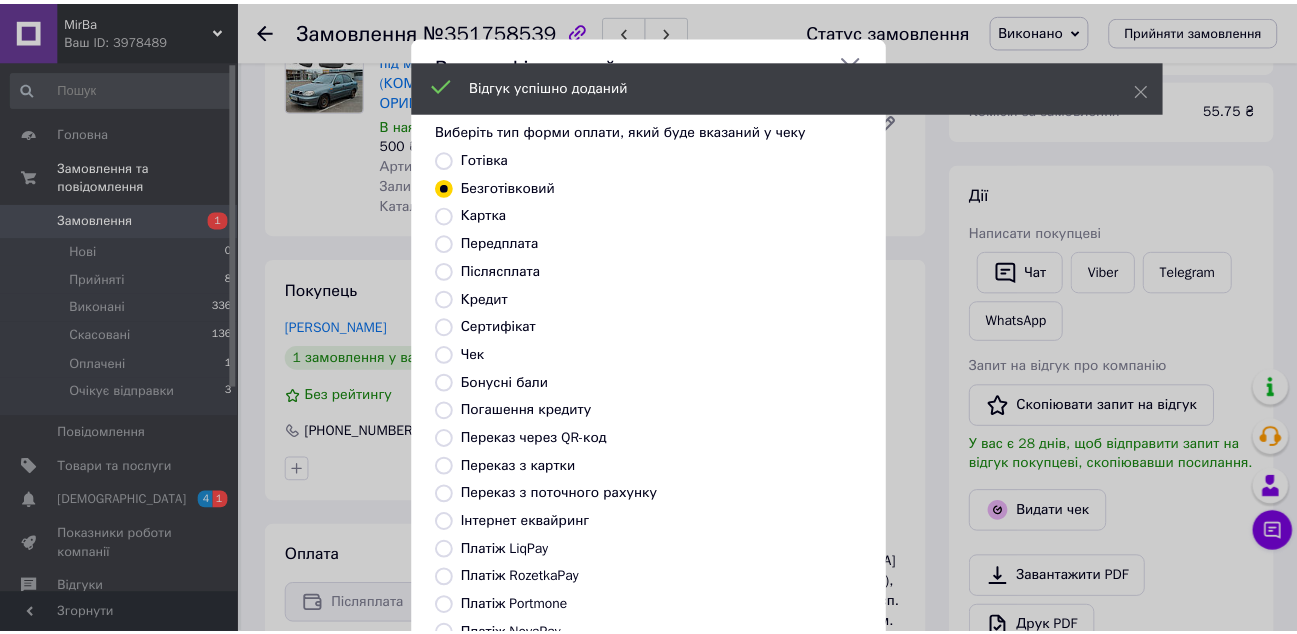 scroll, scrollTop: 225, scrollLeft: 0, axis: vertical 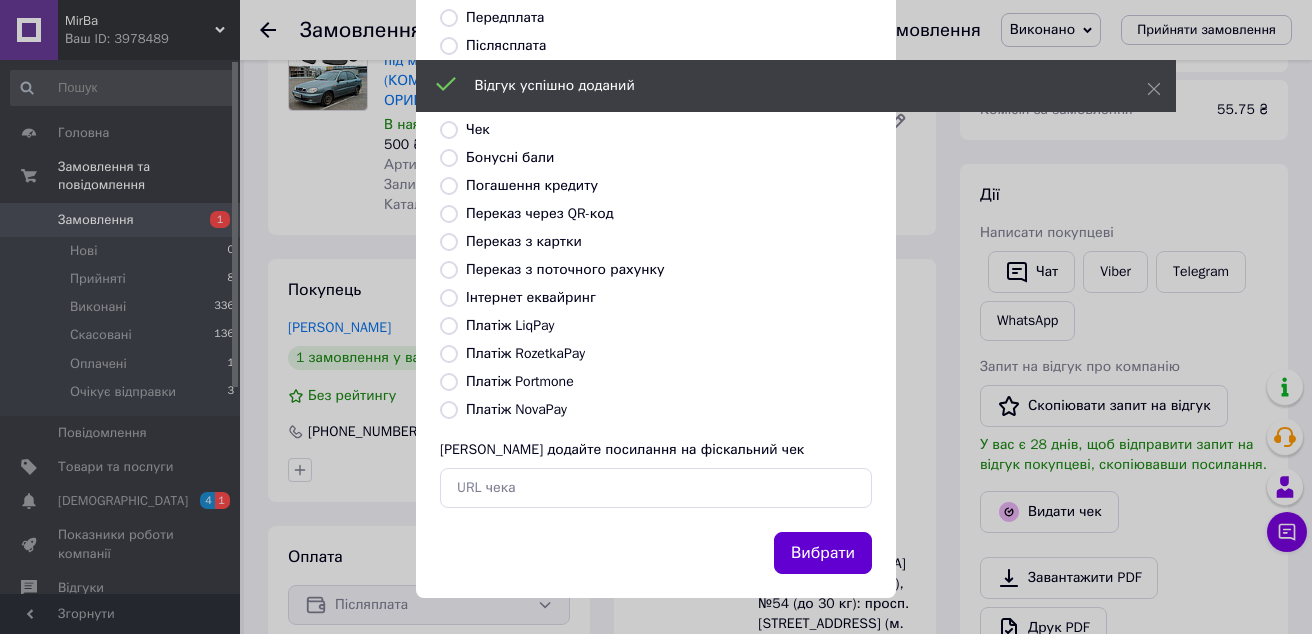 click on "Вибрати" at bounding box center [823, 553] 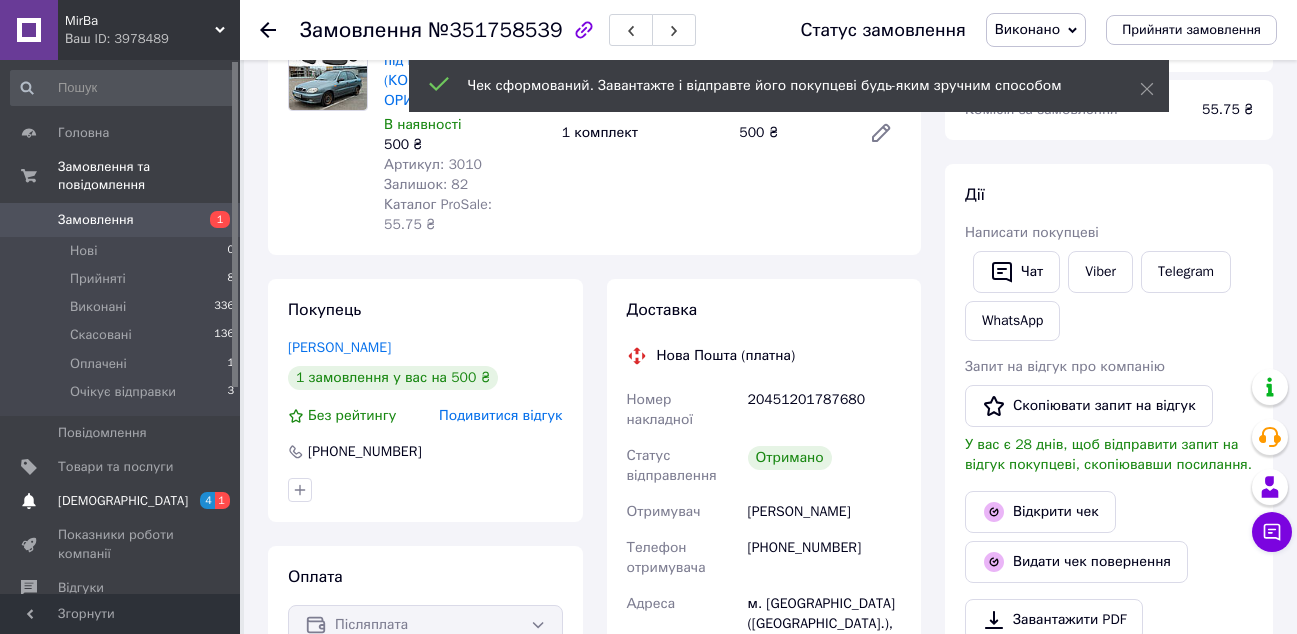 click on "[DEMOGRAPHIC_DATA] 4 1" at bounding box center [123, 501] 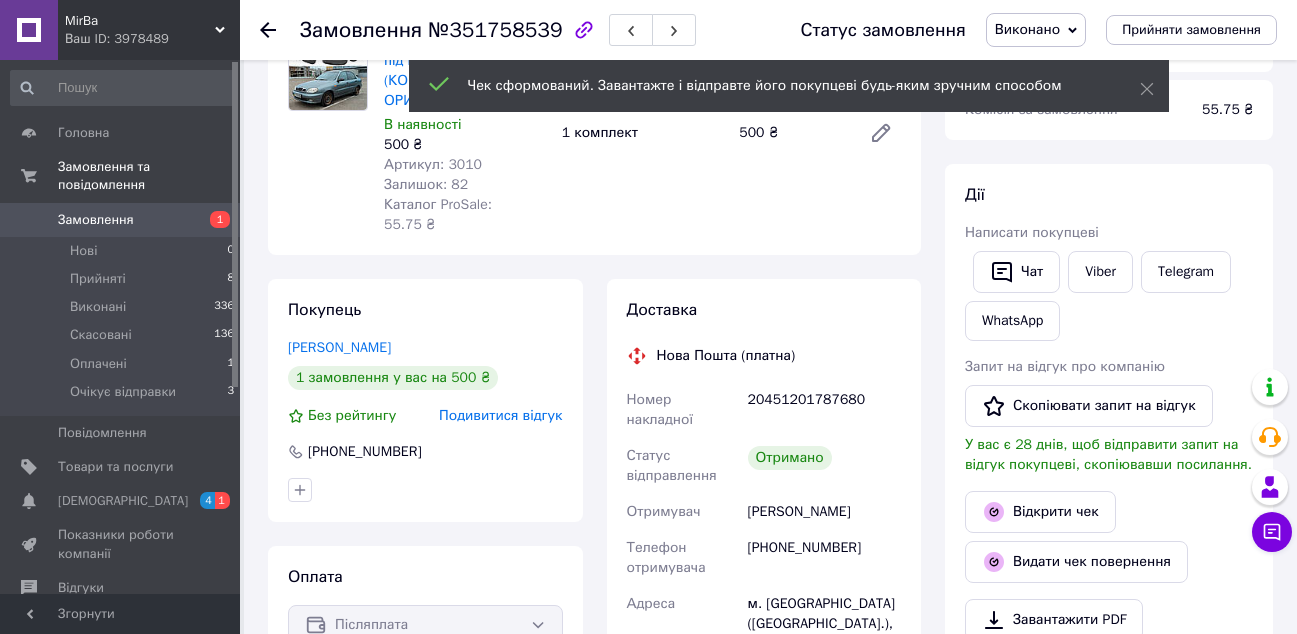 scroll, scrollTop: 0, scrollLeft: 0, axis: both 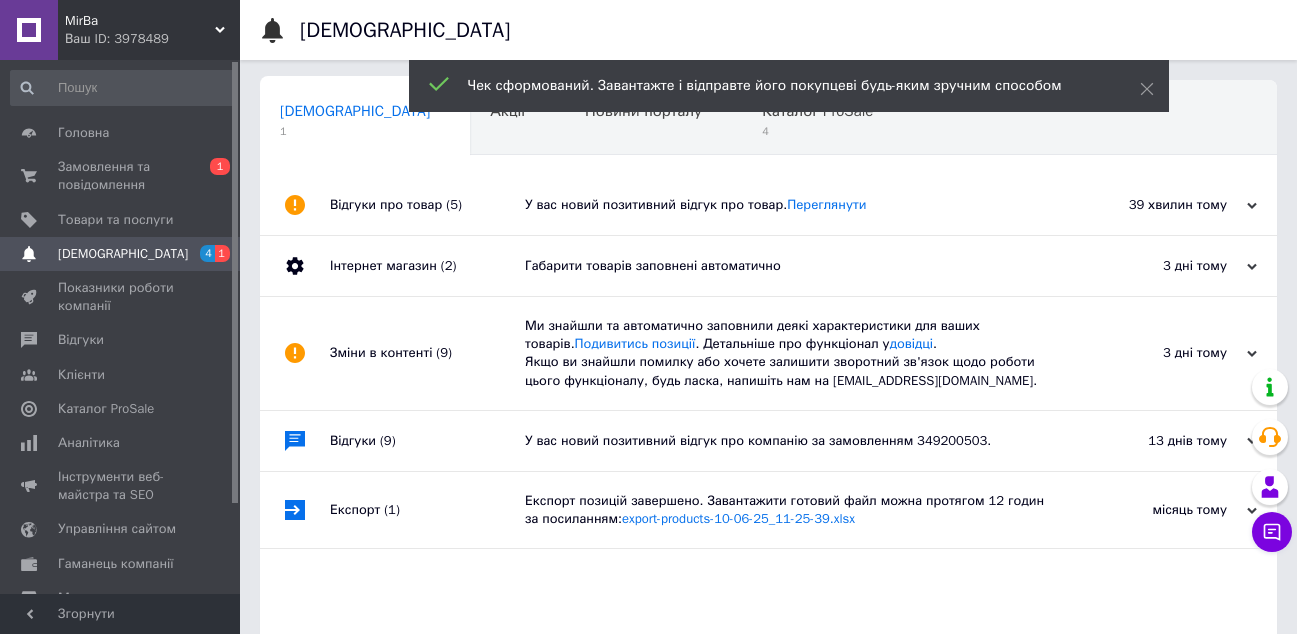 click on "У вас новий позитивний відгук про товар.  [GEOGRAPHIC_DATA]" at bounding box center [791, 205] 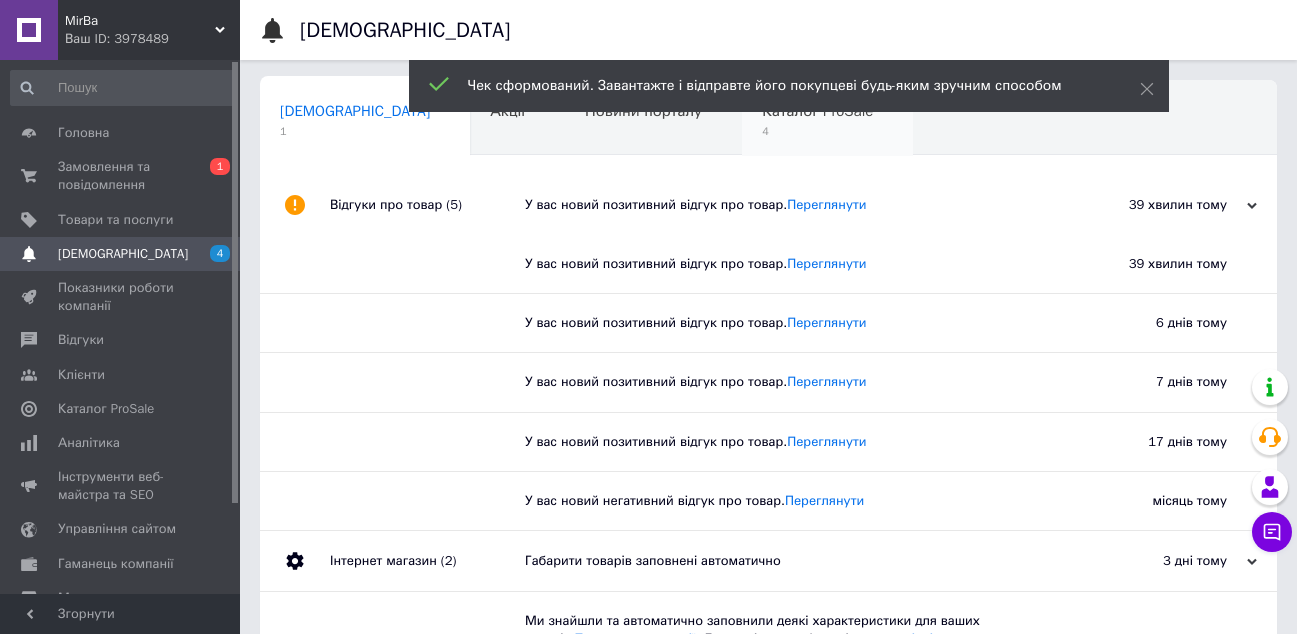click on "4" at bounding box center (817, 131) 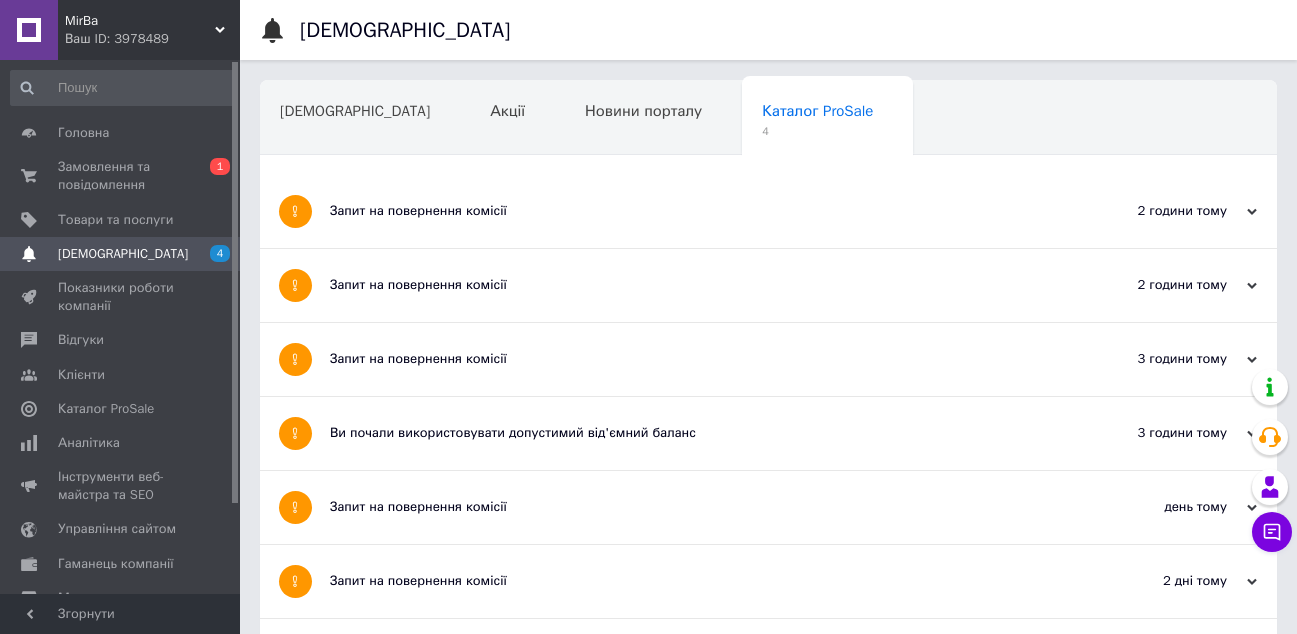 click on "Запит на повернення комісії" at bounding box center (693, 211) 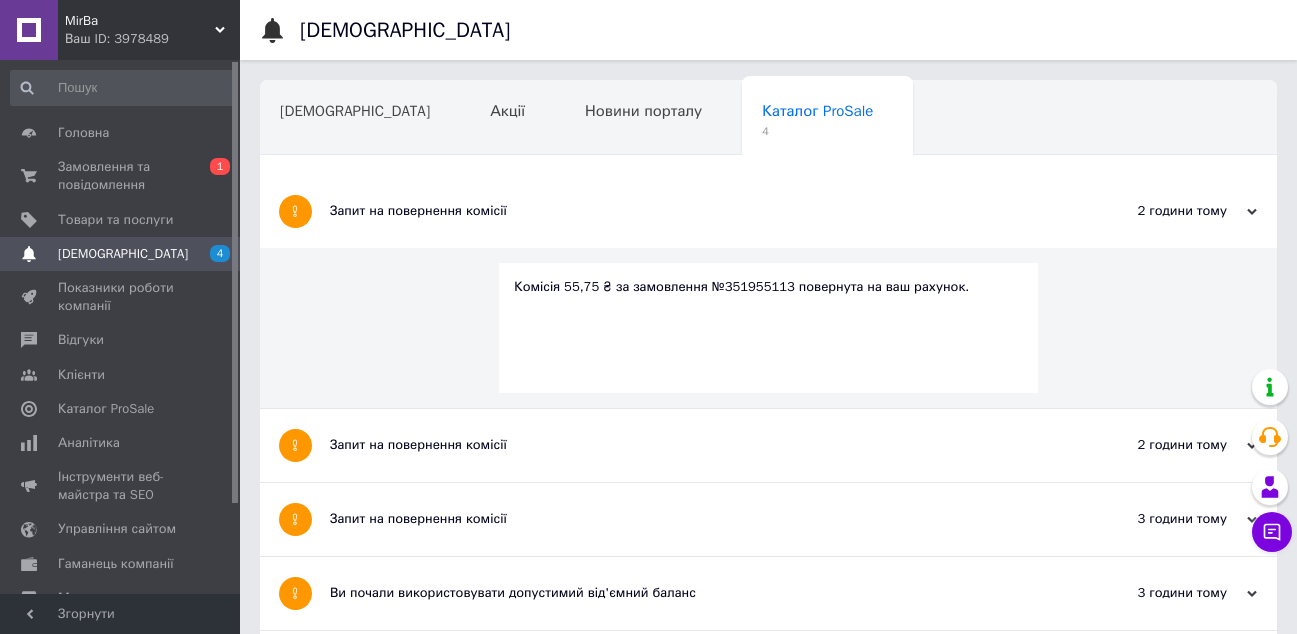 click on "Запит на повернення комісії" at bounding box center (693, 211) 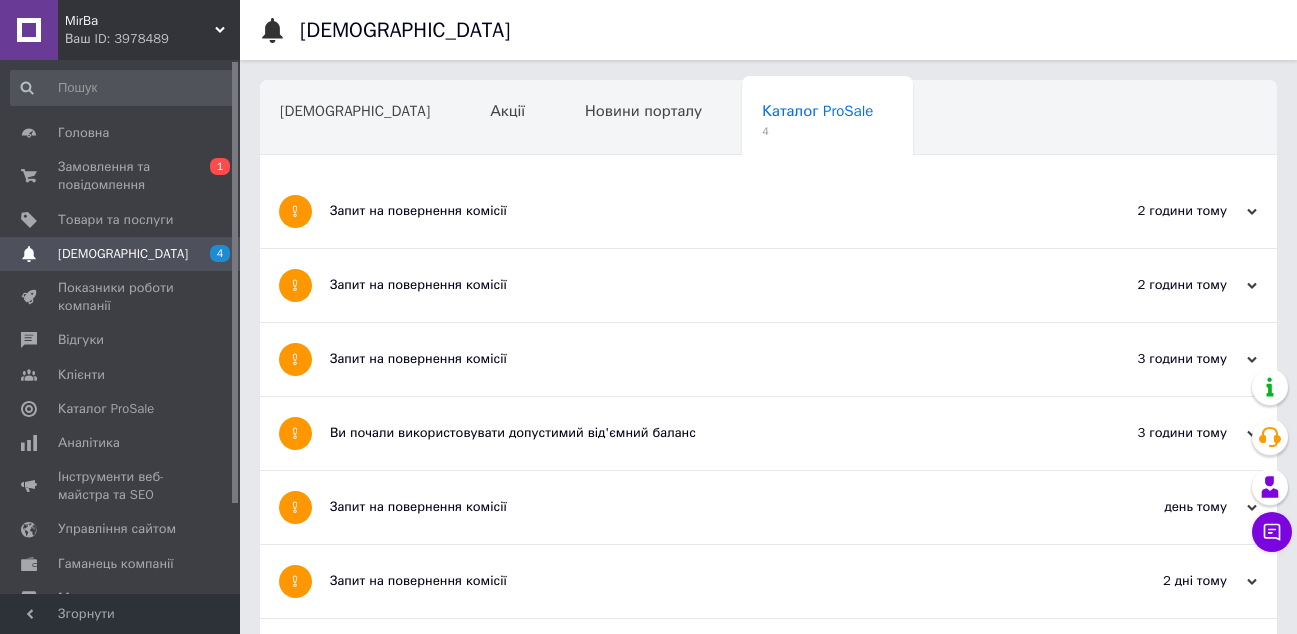 click on "Запит на повернення комісії" at bounding box center [693, 285] 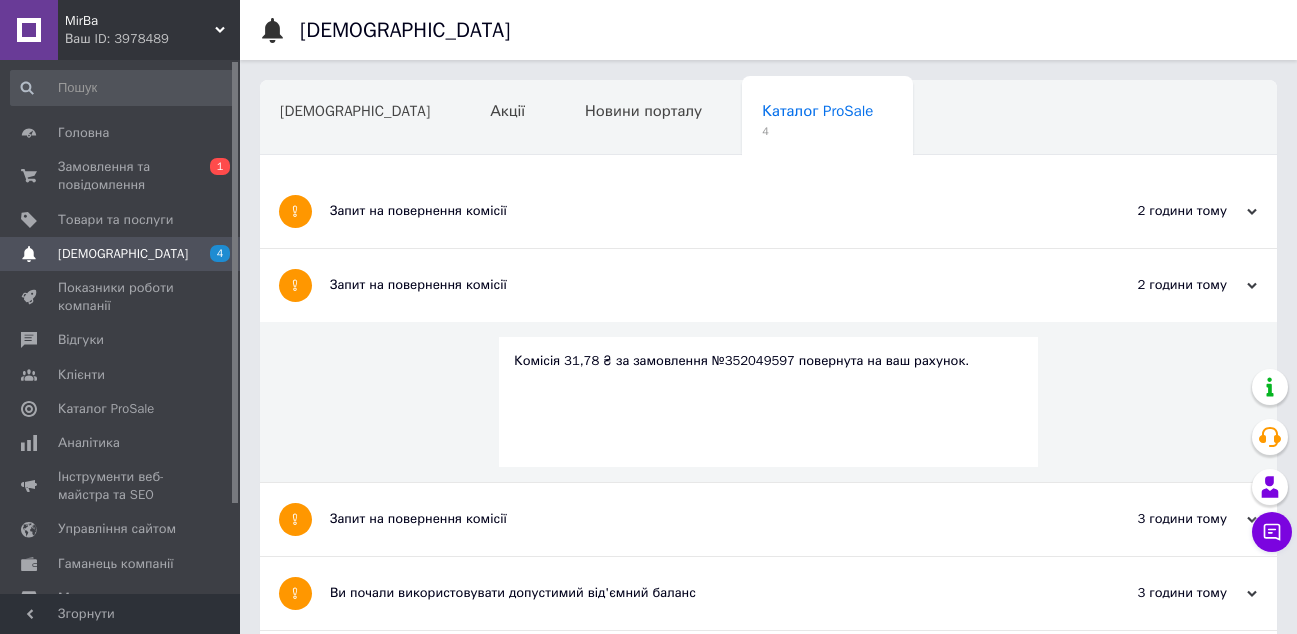click on "Запит на повернення комісії" at bounding box center (693, 285) 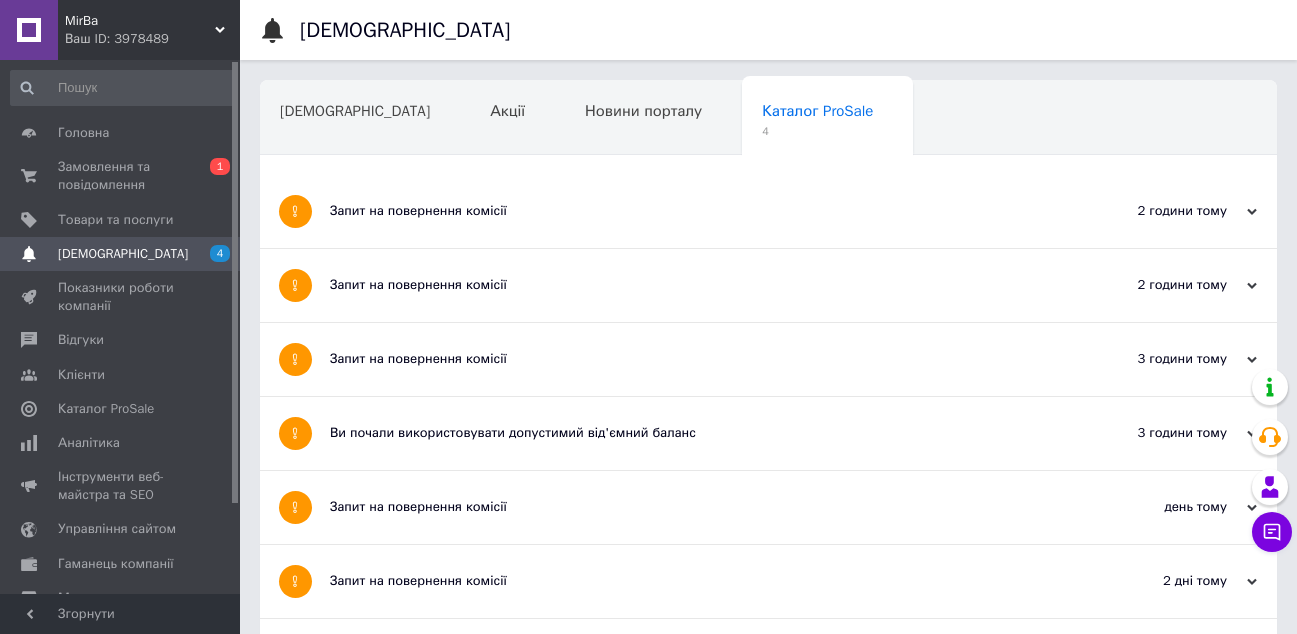 click on "Запит на повернення комісії" at bounding box center [693, 359] 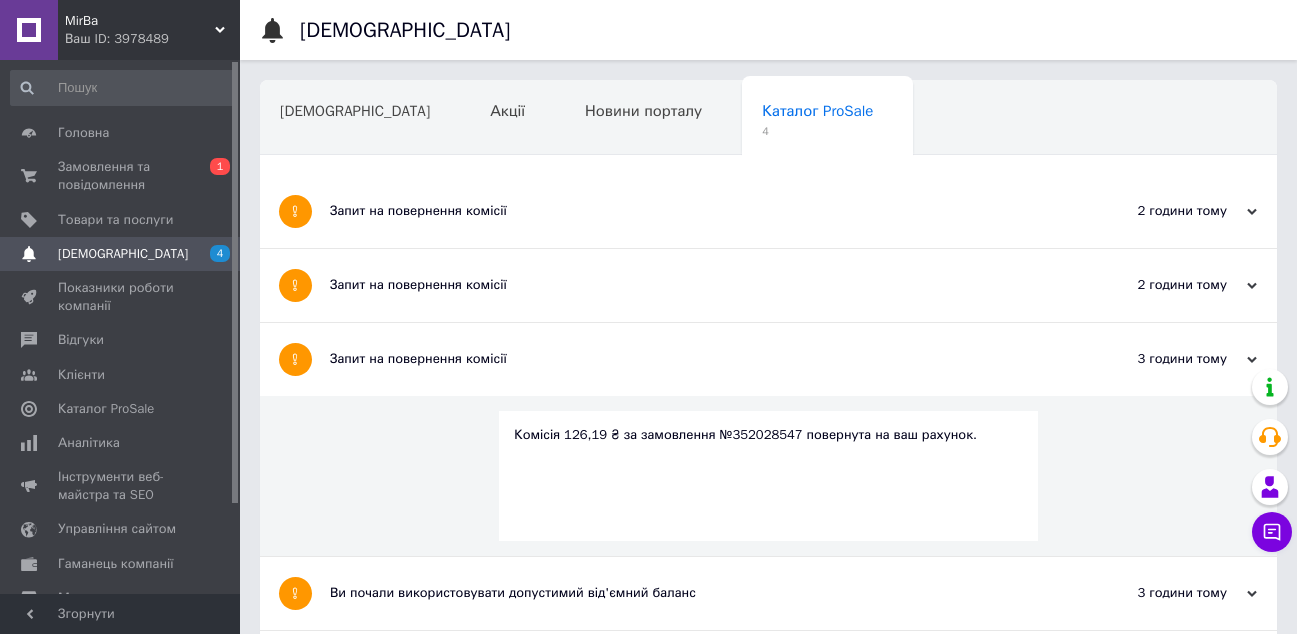 click on "Запит на повернення комісії" at bounding box center (693, 359) 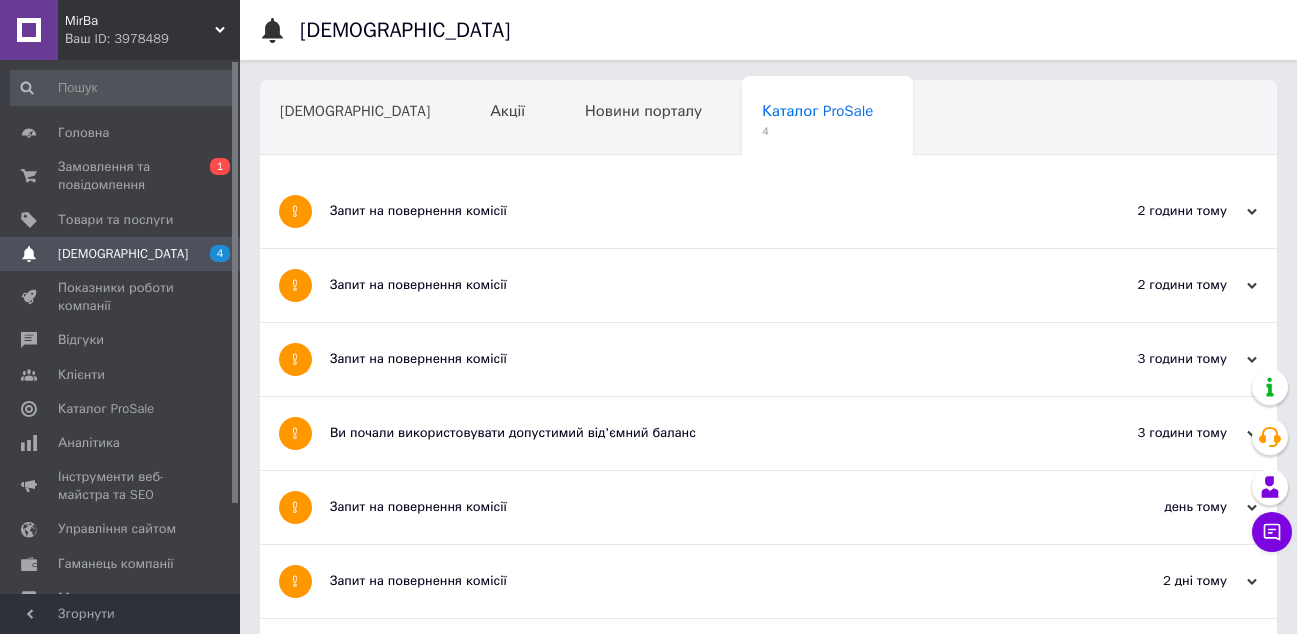 click on "Ви почали використовувати допустимий від'ємний баланс" at bounding box center (693, 433) 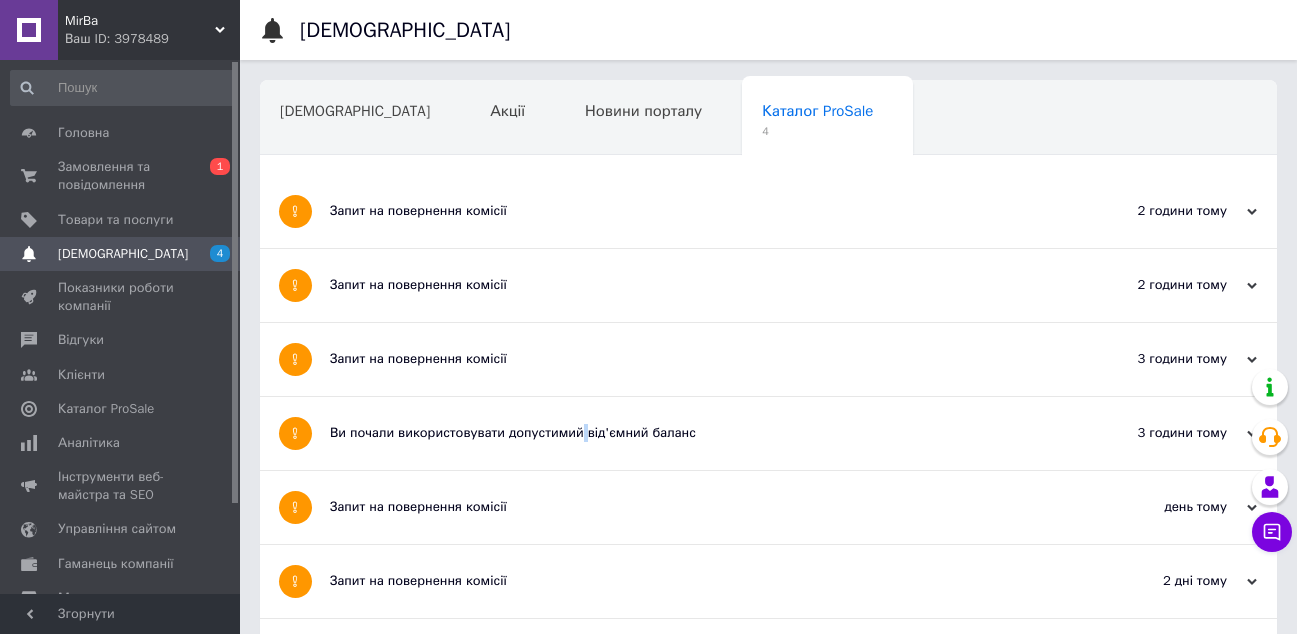 click on "Ви почали використовувати допустимий від'ємний баланс" at bounding box center (693, 433) 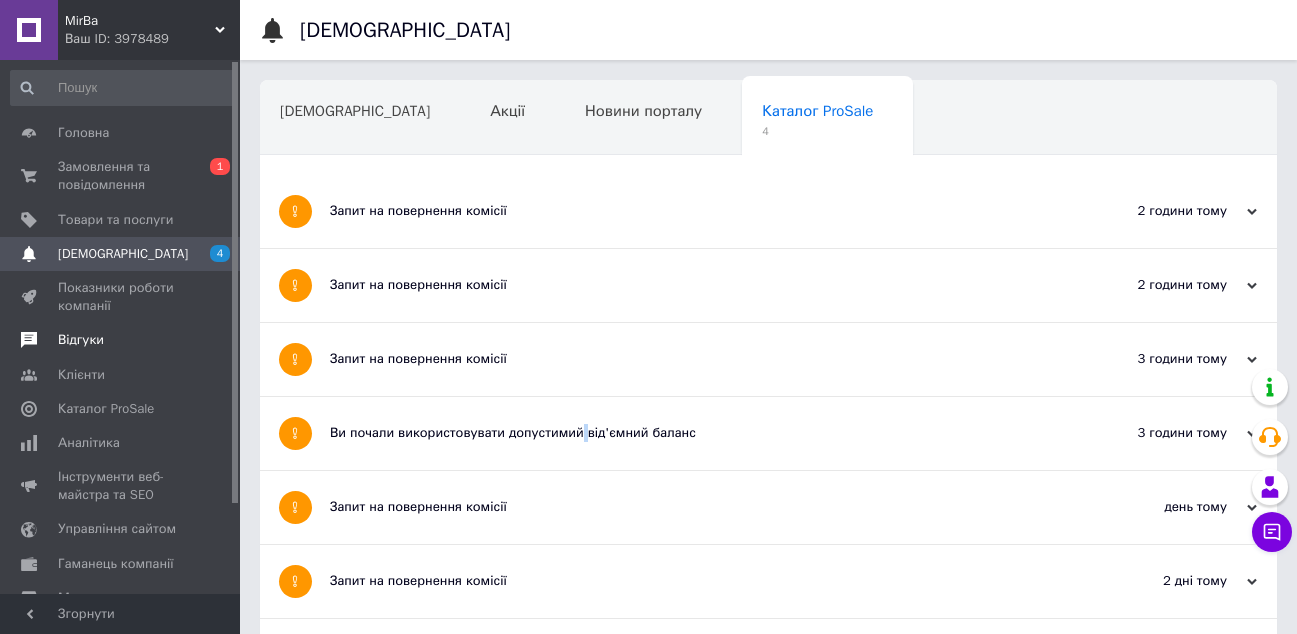 click on "Відгуки" at bounding box center (123, 340) 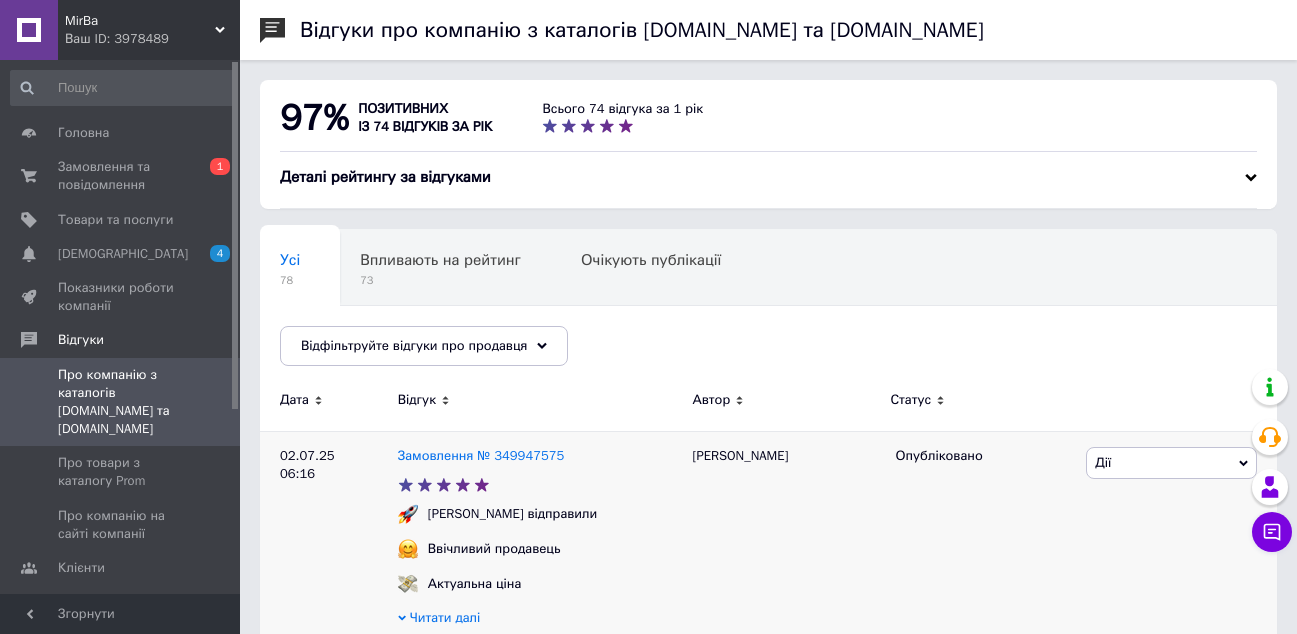 scroll, scrollTop: 300, scrollLeft: 0, axis: vertical 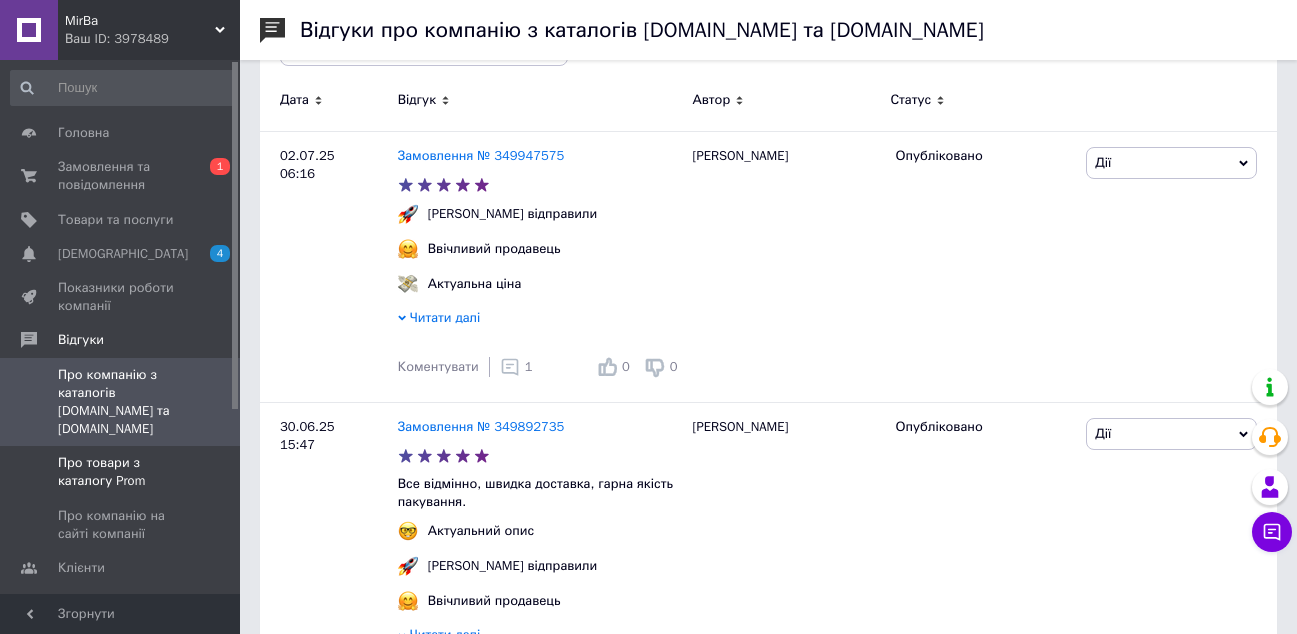 click on "Про товари з каталогу Prom" at bounding box center (123, 472) 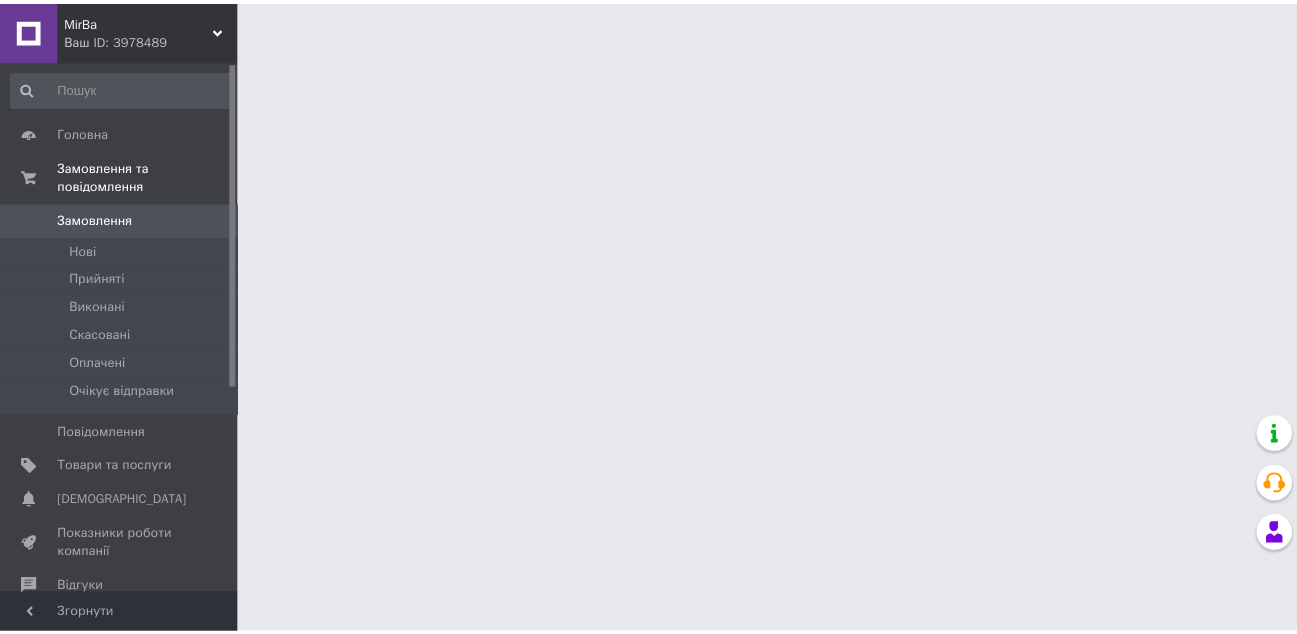 scroll, scrollTop: 0, scrollLeft: 0, axis: both 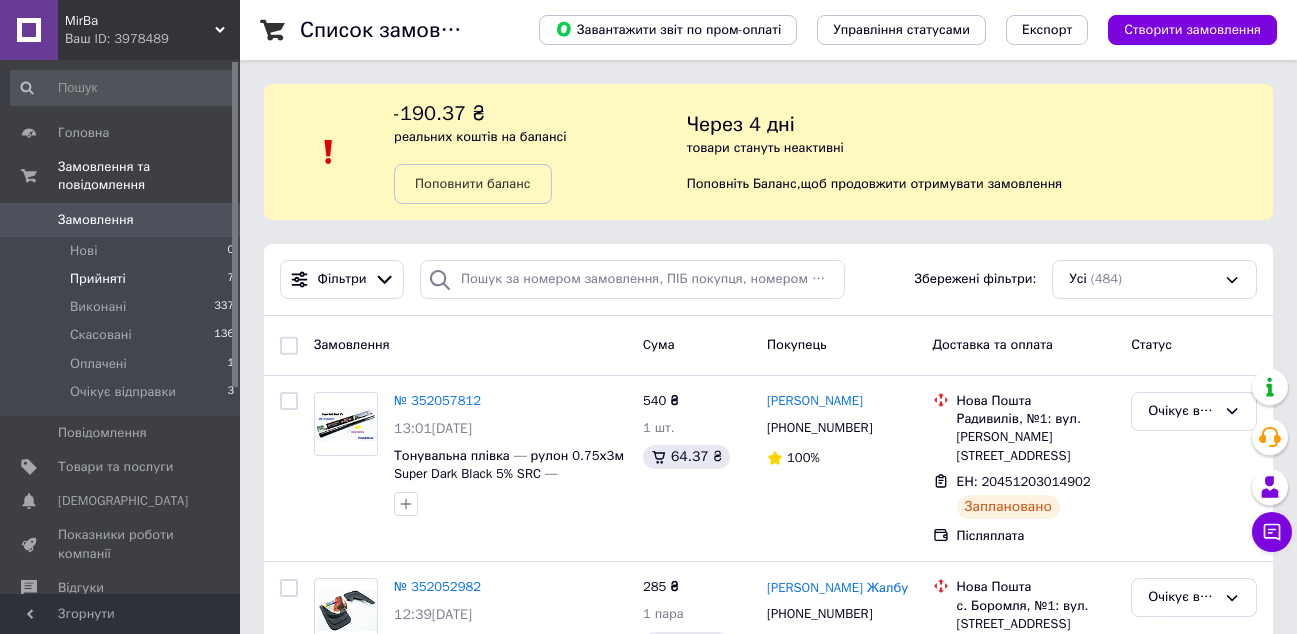 click on "Прийняті 7" at bounding box center (123, 279) 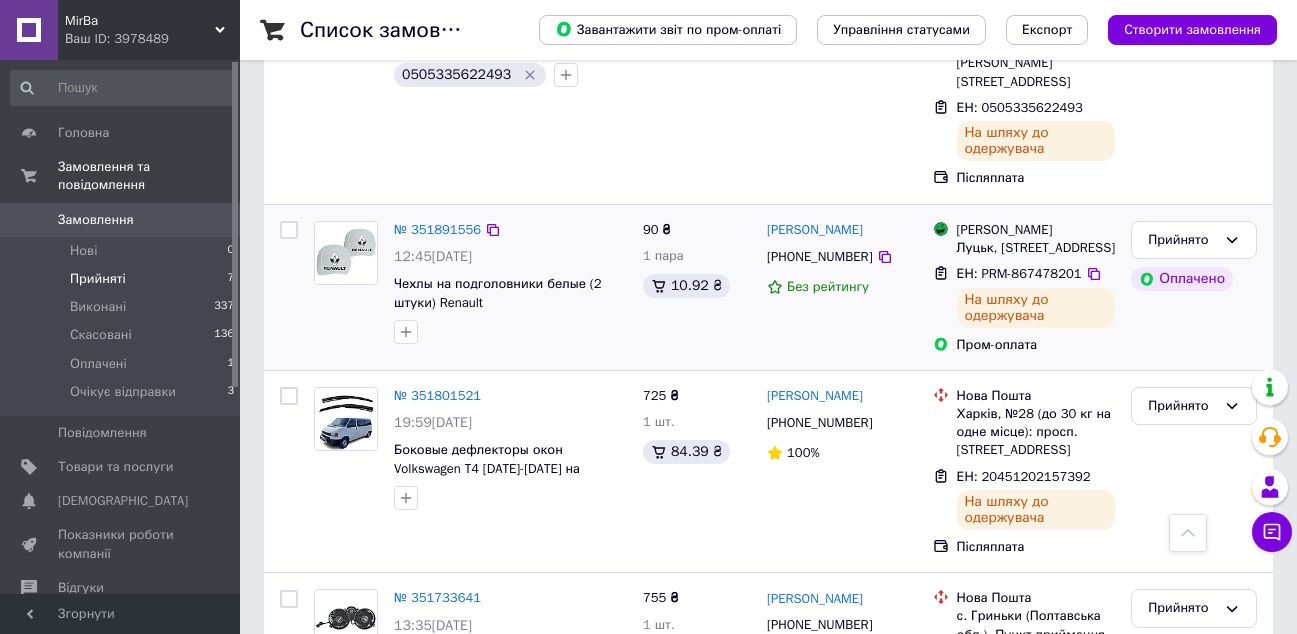 scroll, scrollTop: 800, scrollLeft: 0, axis: vertical 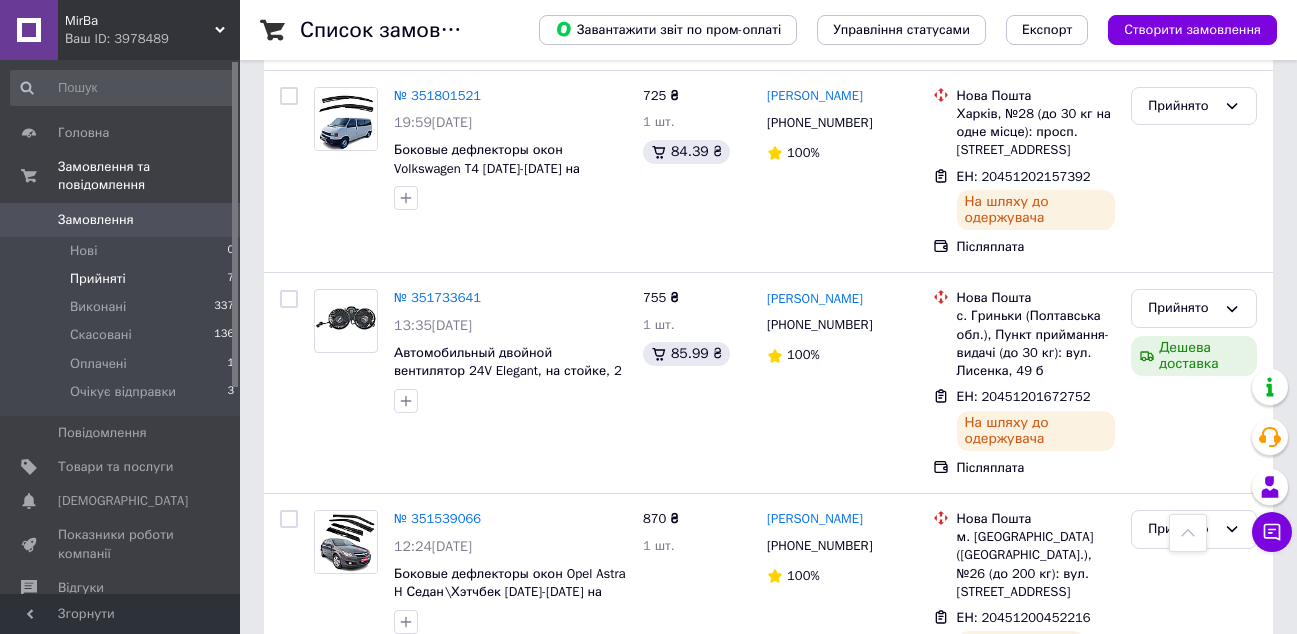 click on "Замовлення" at bounding box center [121, 220] 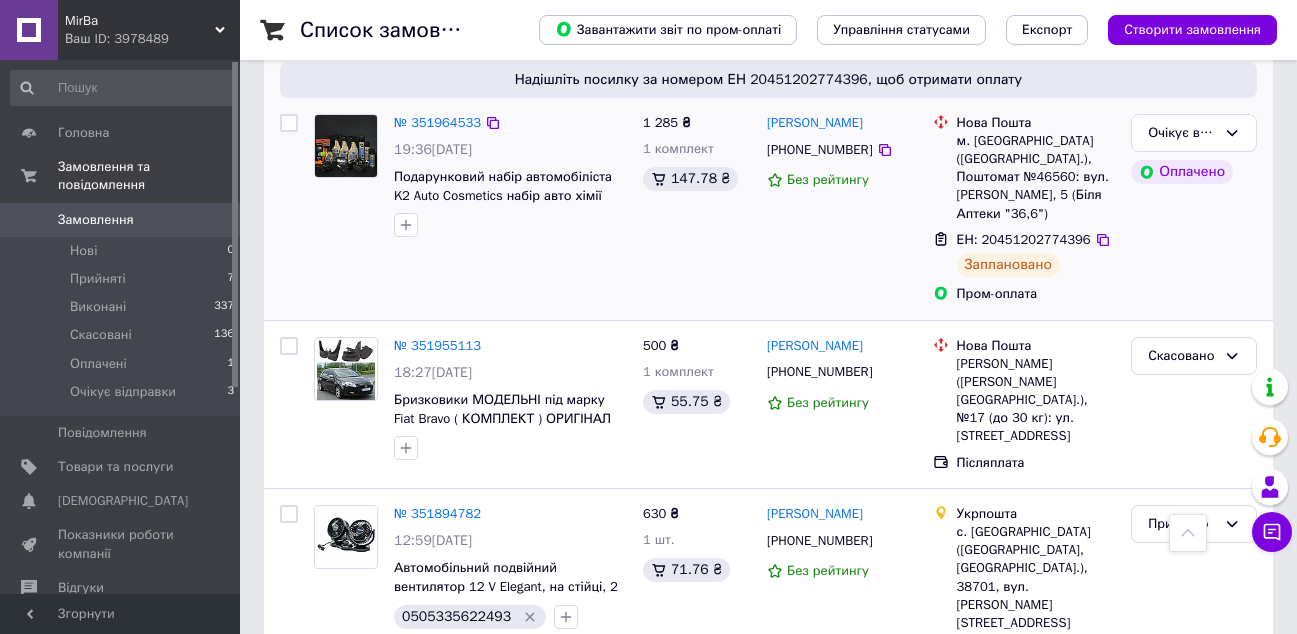 click on "Ірина Григор'єва +380507489514 Без рейтингу" at bounding box center (842, 209) 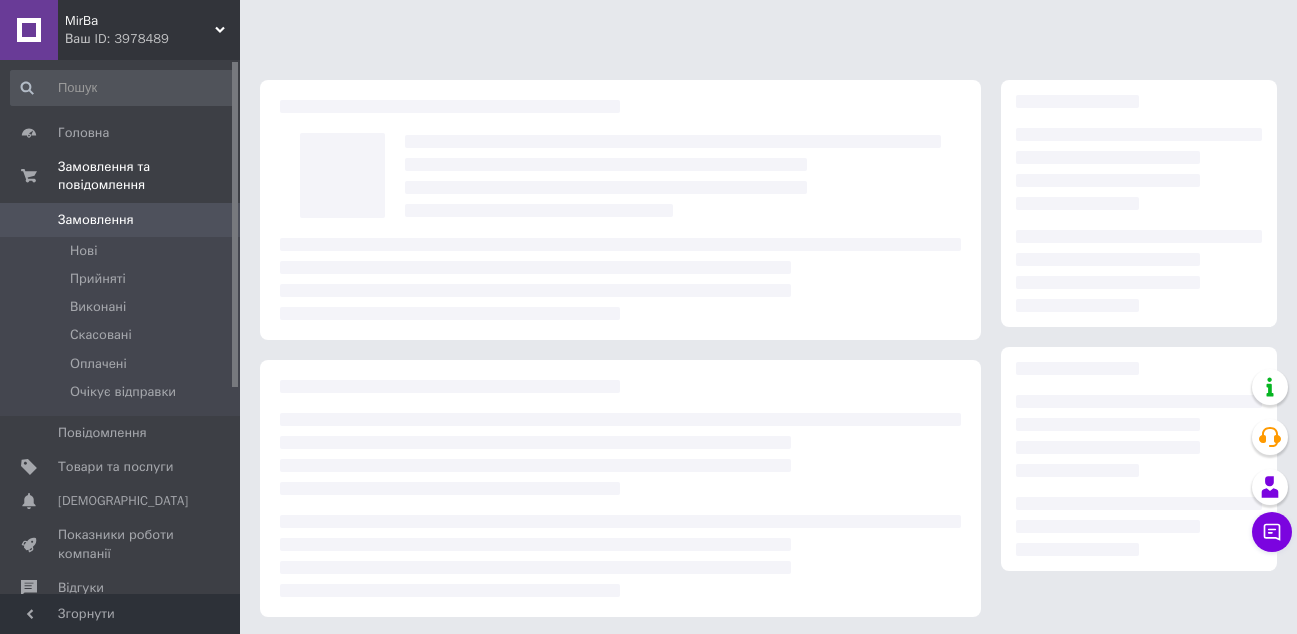 scroll, scrollTop: 0, scrollLeft: 0, axis: both 